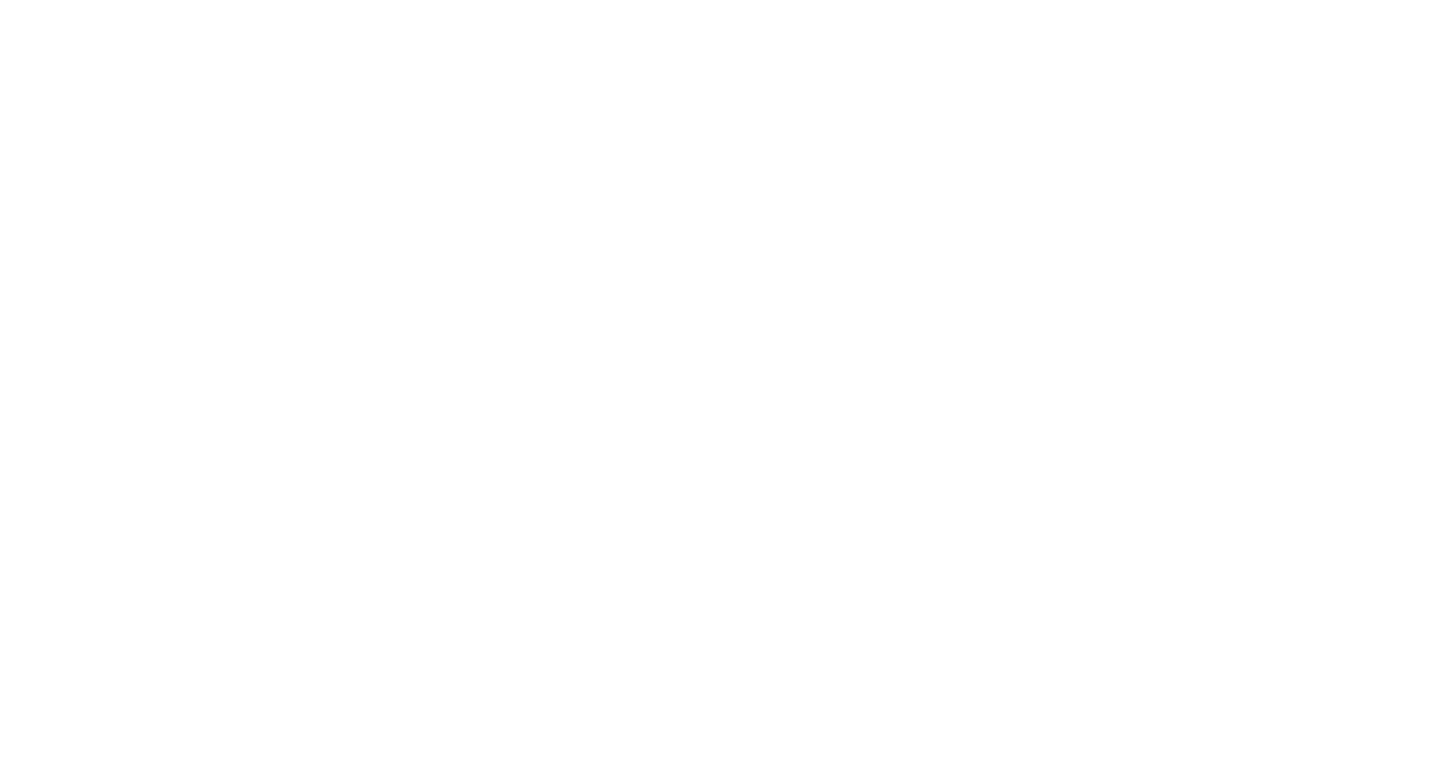 scroll, scrollTop: 0, scrollLeft: 0, axis: both 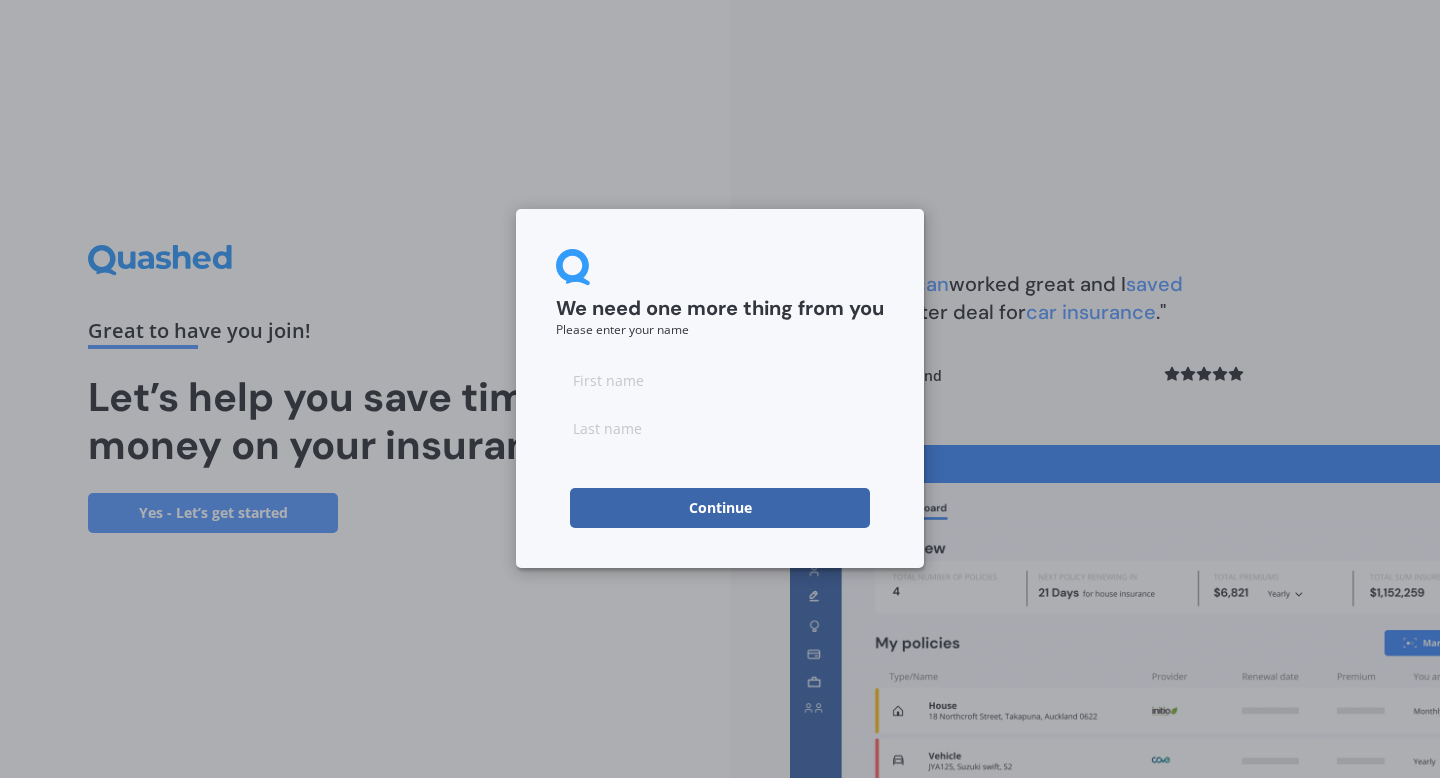 click at bounding box center (720, 380) 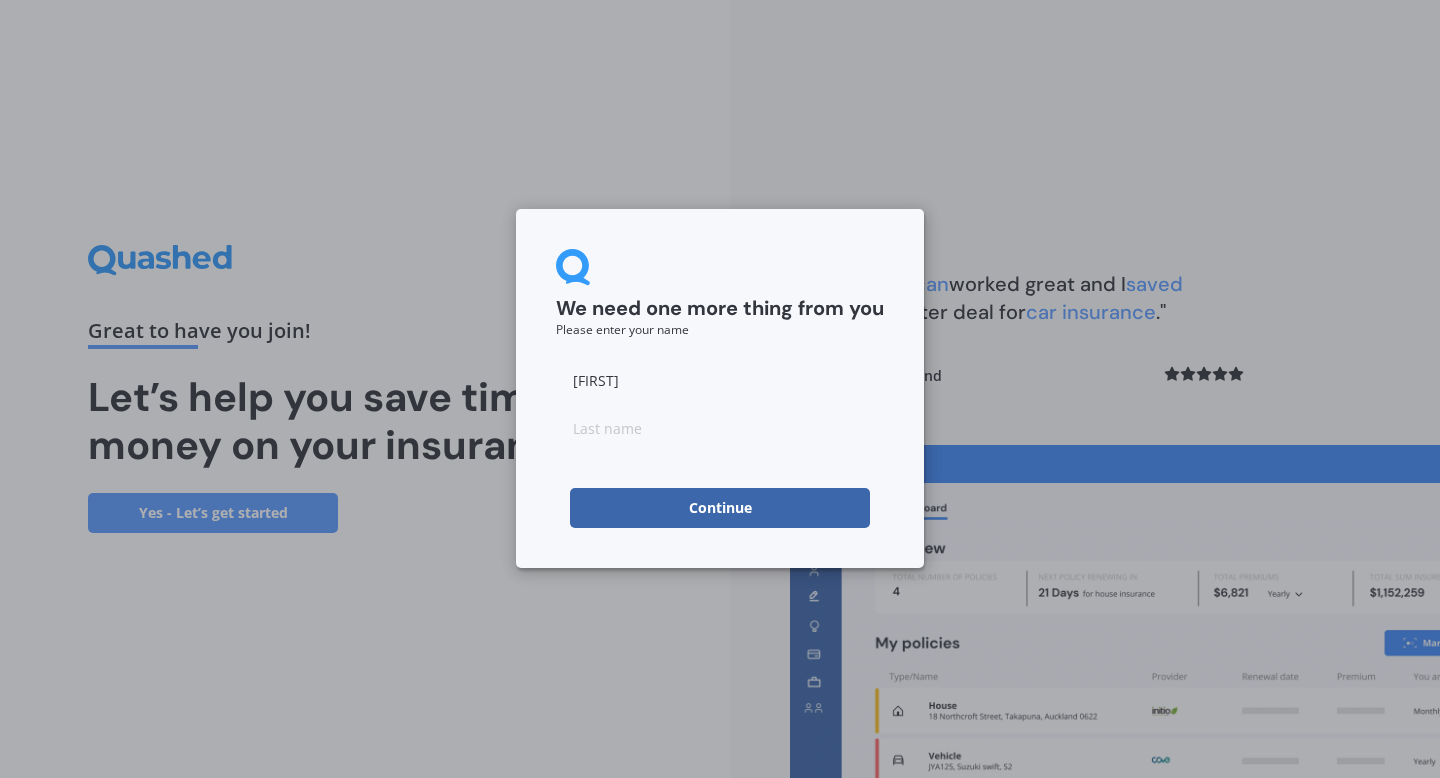 click at bounding box center (720, 428) 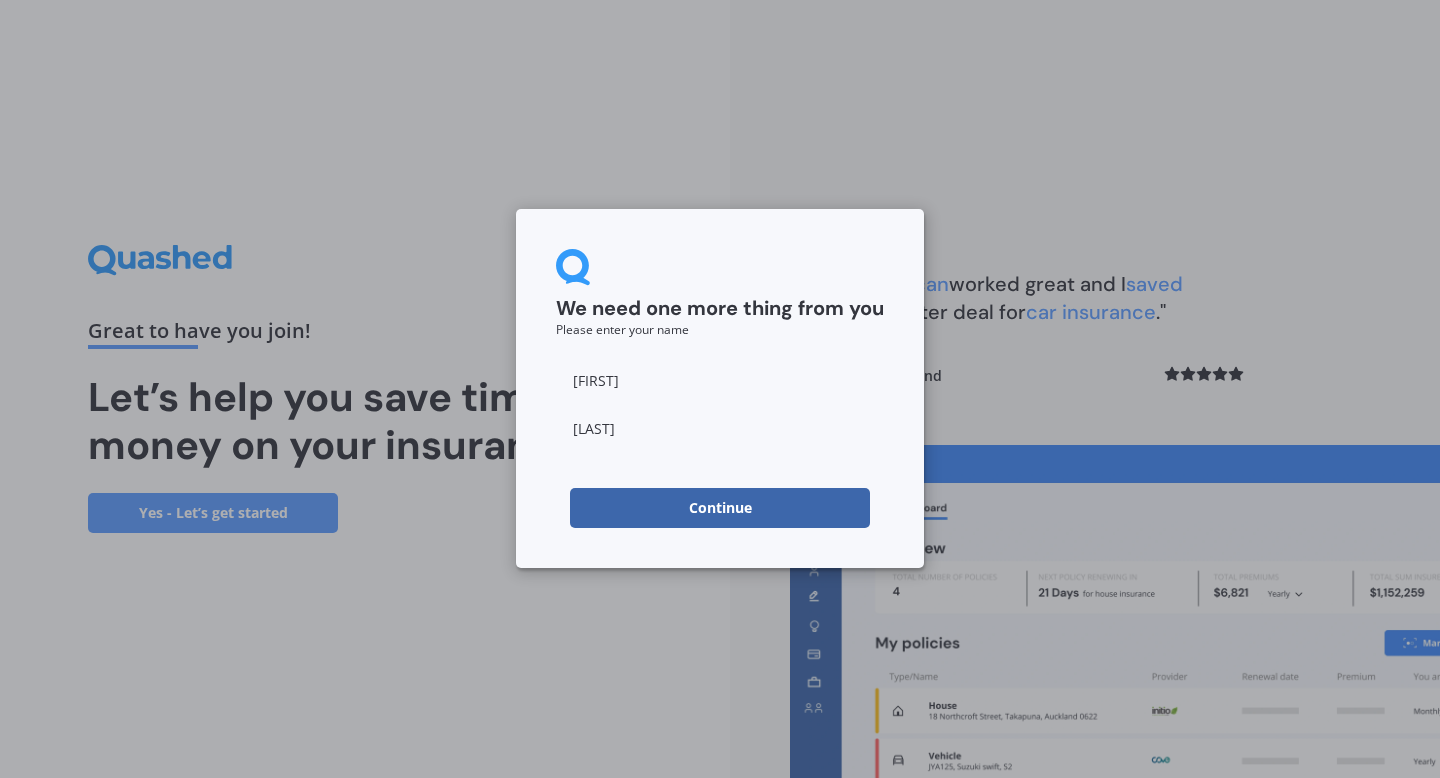 click on "Continue" at bounding box center (720, 508) 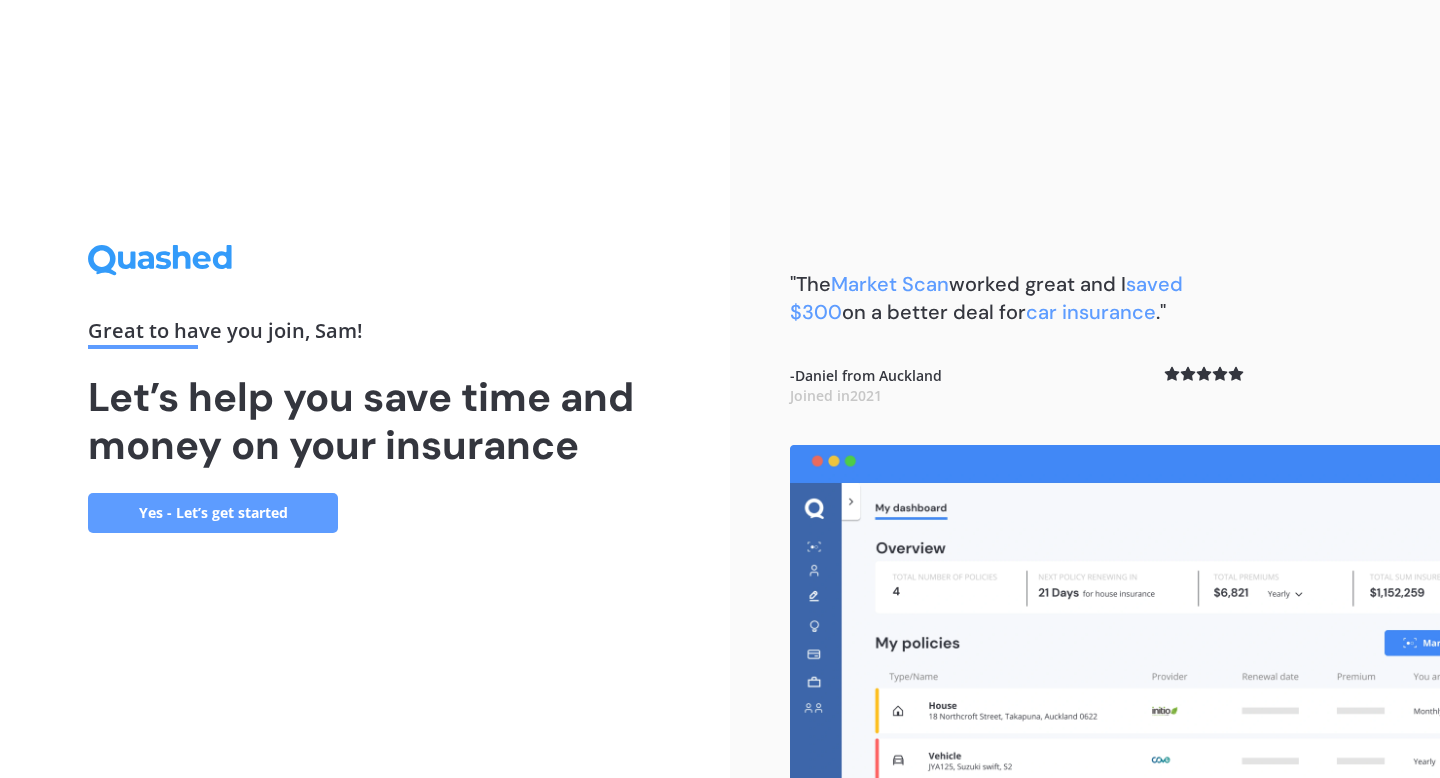 click on "Yes - Let’s get started" at bounding box center [213, 513] 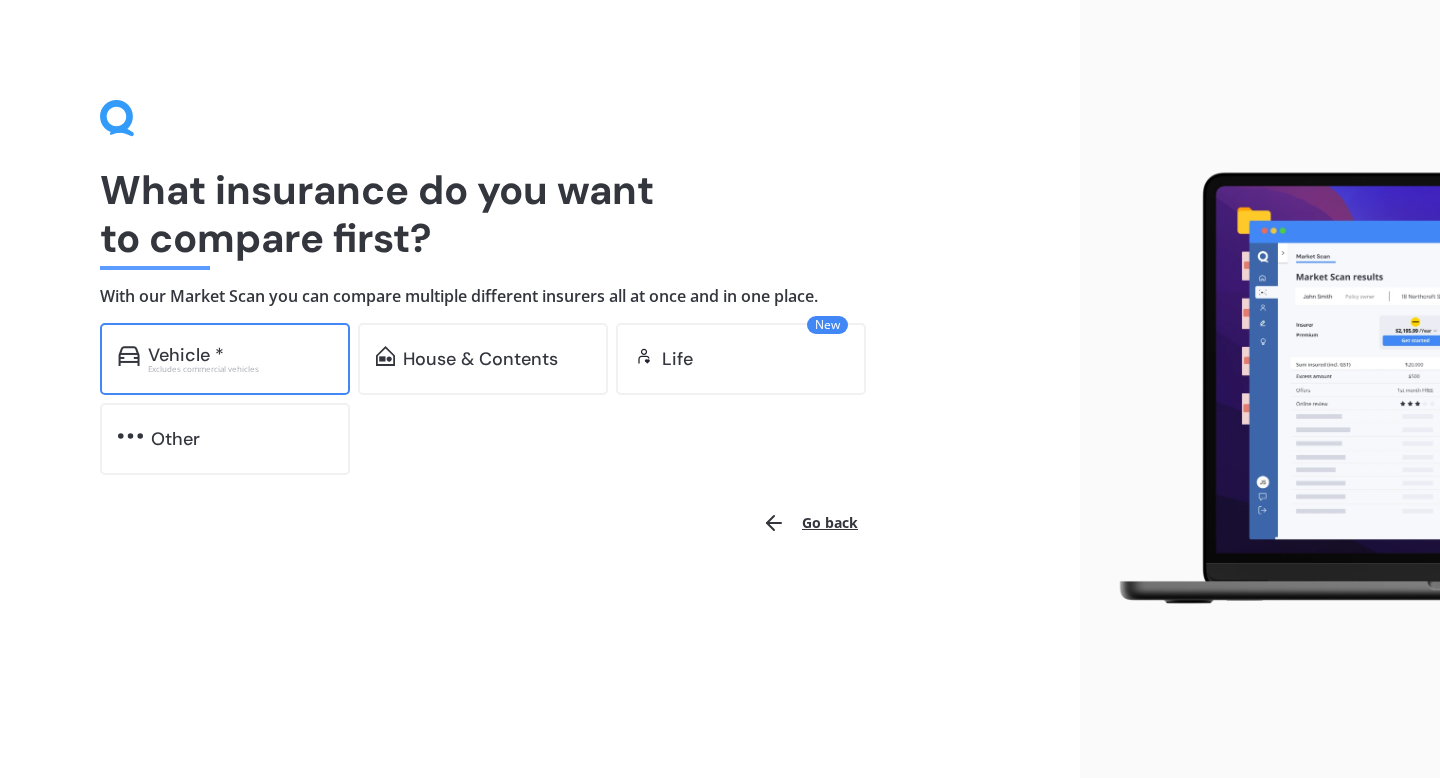 click on "Vehicle * Excludes commercial vehicles" at bounding box center [225, 359] 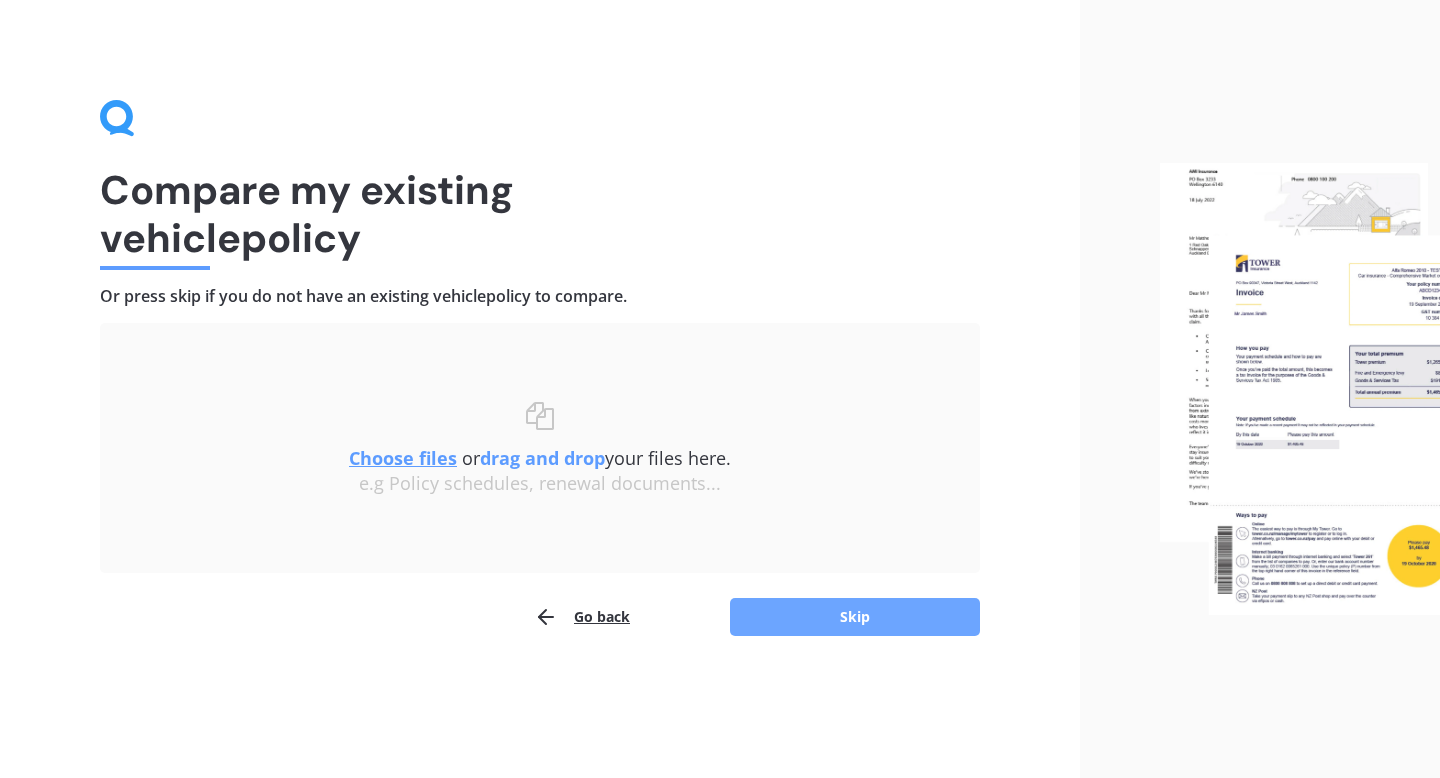 click on "Skip" at bounding box center (855, 617) 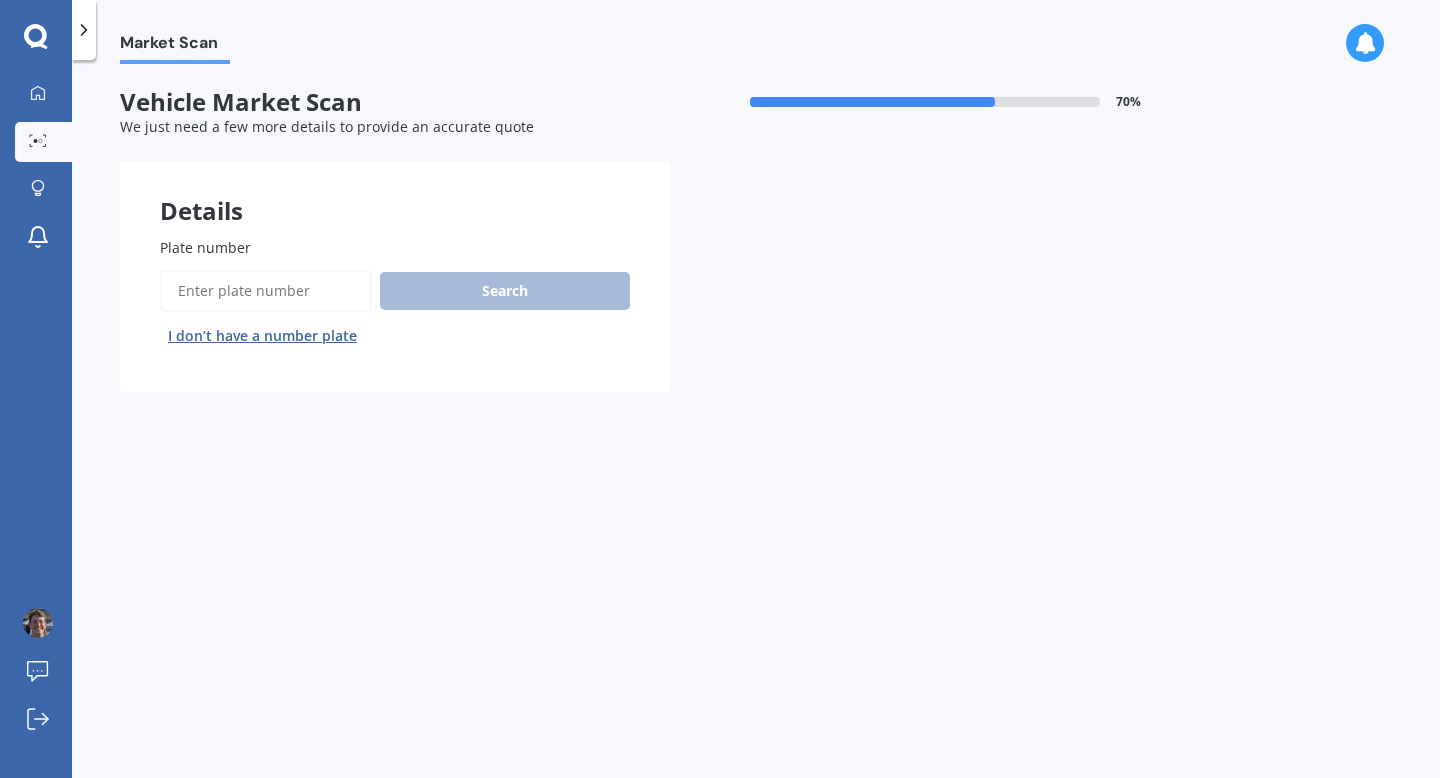 click on "Plate number" at bounding box center (266, 291) 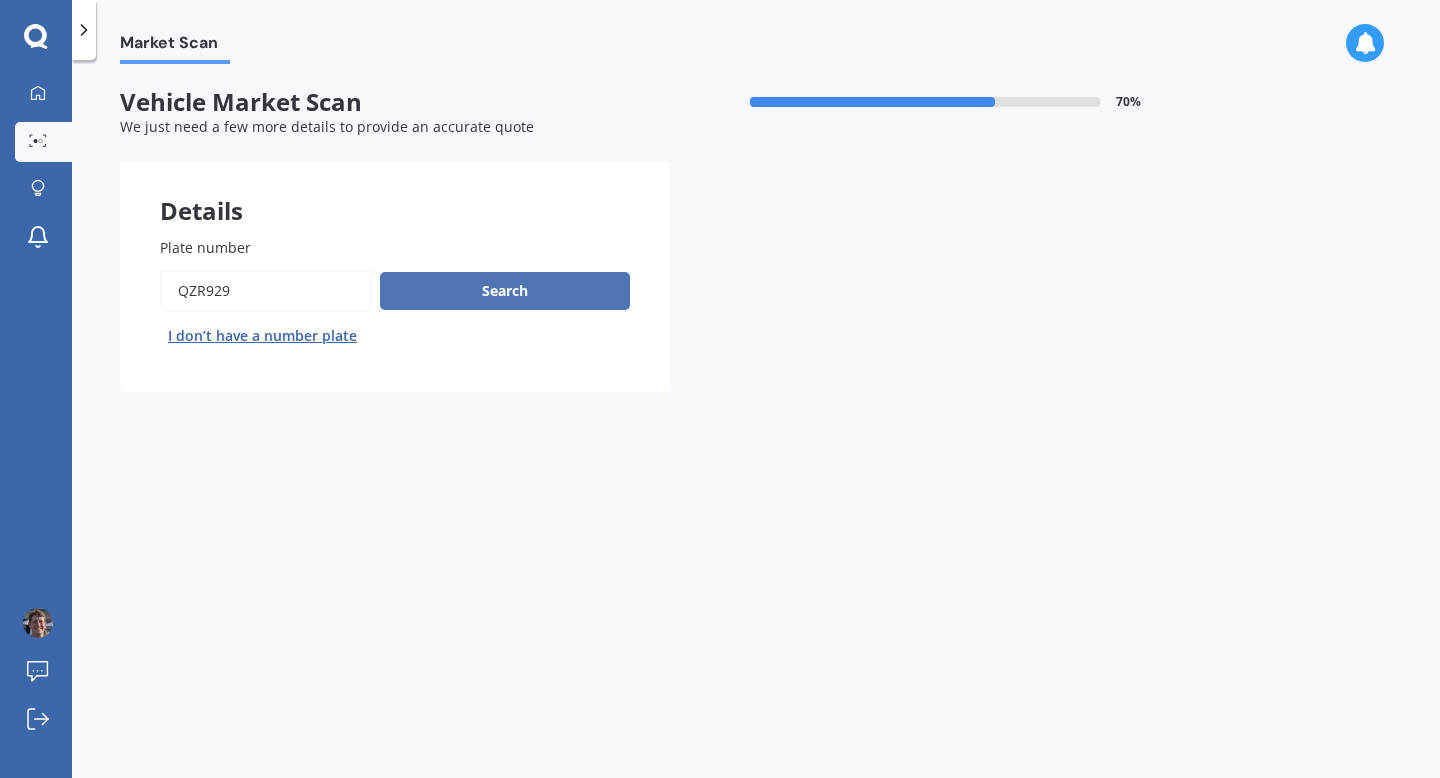 type on "QZR929" 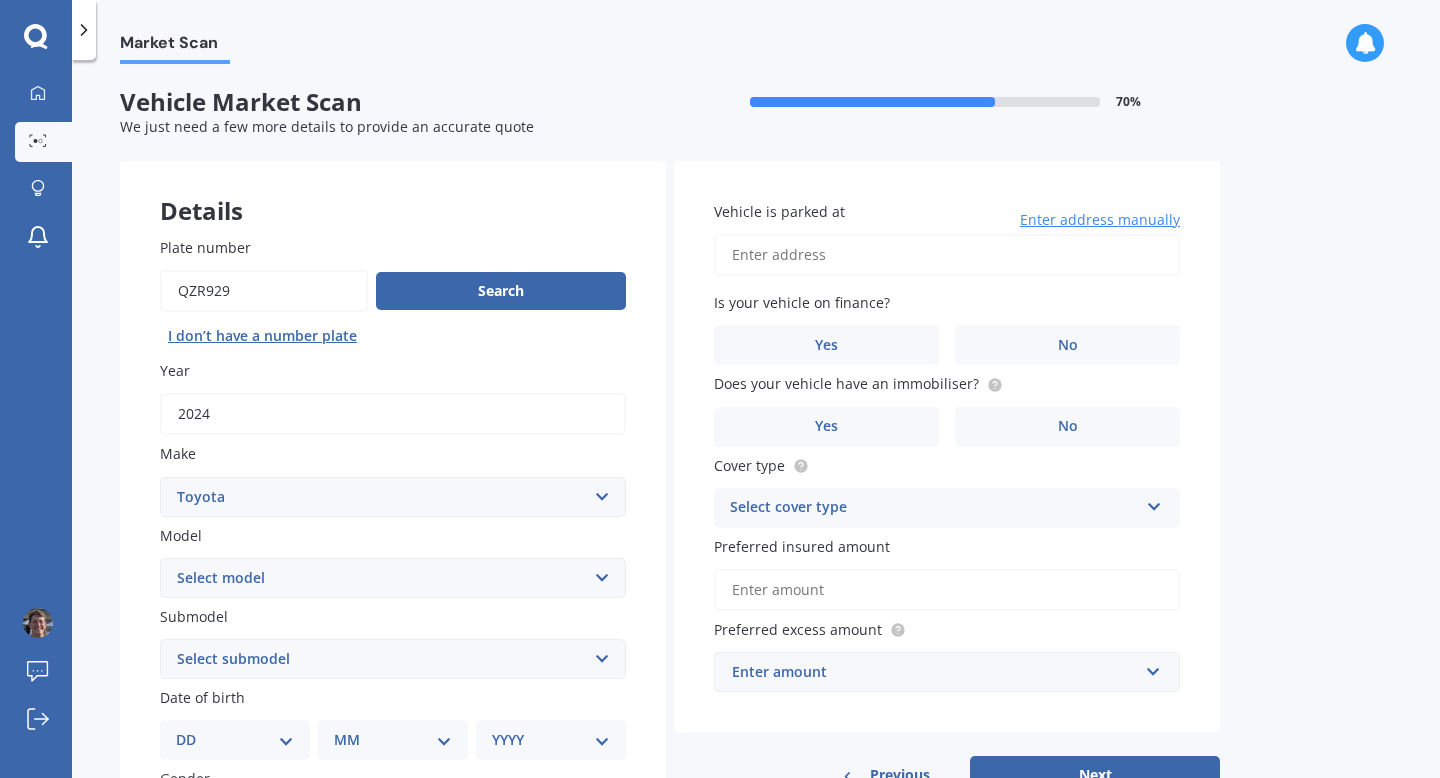 click on "Select make AC ALFA ROMEO ASTON MARTIN AUDI AUSTIN BEDFORD Bentley BMW BYD CADILLAC CAN-AM CHERY CHEVROLET CHRYSLER Citroen CRUISEAIR CUPRA DAEWOO DAIHATSU DAIMLER DAMON DIAHATSU DODGE EXOCET FACTORY FIVE FERRARI FIAT Fiord FLEETWOOD FORD FOTON FRASER GEELY GENESIS GEORGIE BOY GMC GREAT WALL GWM HAVAL HILLMAN HINO HOLDEN HOLIDAY RAMBLER HONDA HUMMER HYUNDAI INFINITI ISUZU IVECO JAC JAECOO JAGUAR JEEP KGM KIA LADA LAMBORGHINI LANCIA LANDROVER LDV LEXUS LINCOLN LOTUS LUNAR M.G M.G. MAHINDRA MASERATI MAZDA MCLAREN MERCEDES AMG Mercedes Benz MERCEDES-AMG MERCURY MINI MITSUBISHI MORGAN MORRIS NEWMAR NISSAN OMODA OPEL OXFORD PEUGEOT Plymouth Polestar PONTIAC PORSCHE PROTON RAM Range Rover Rayne RENAULT ROLLS ROYCE ROVER SAAB SATURN SEAT SHELBY SKODA SMART SSANGYONG SUBARU SUZUKI TATA TESLA TIFFIN Toyota TRIUMPH TVR Vauxhall VOLKSWAGEN VOLVO WESTFIELD WINNEBAGO ZX" at bounding box center [393, 497] 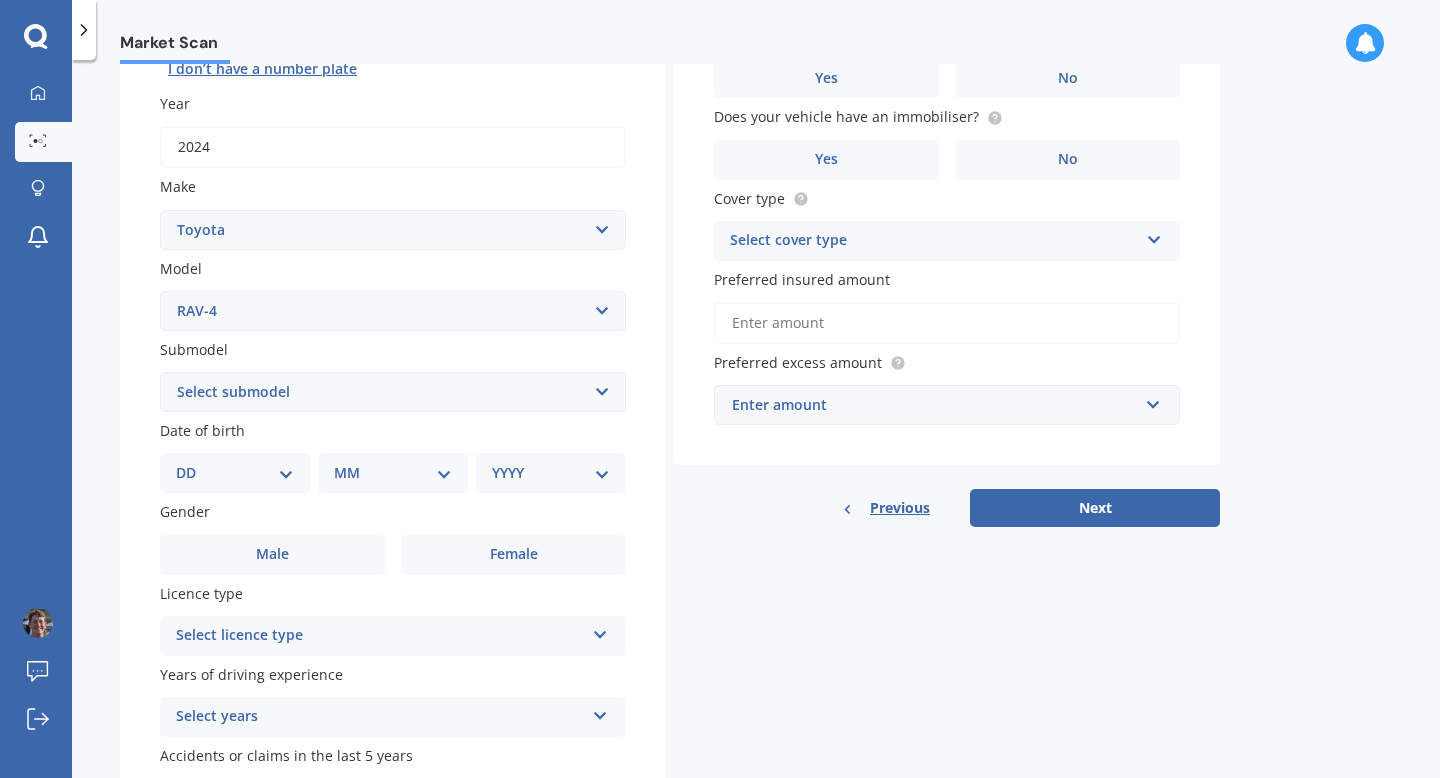 scroll, scrollTop: 270, scrollLeft: 0, axis: vertical 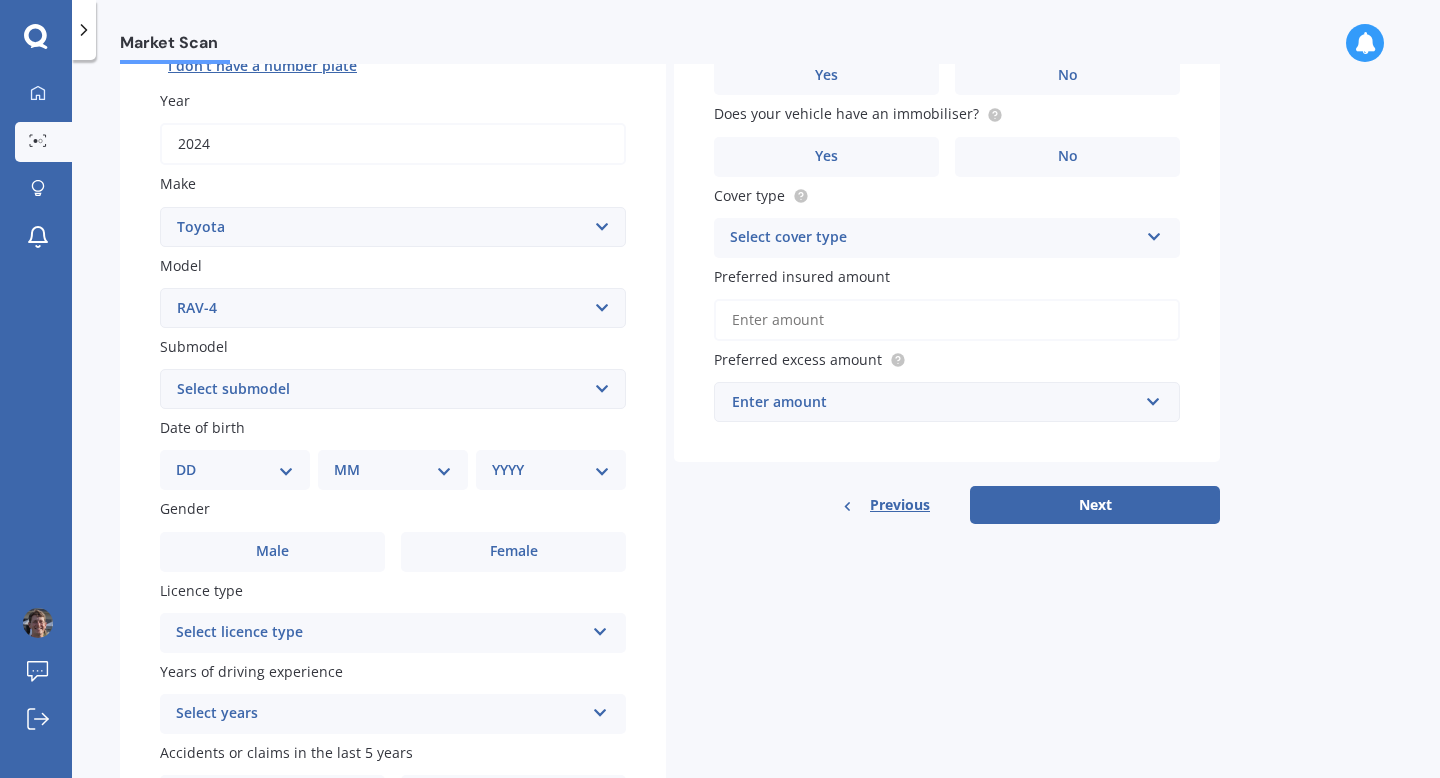 click on "Select submodel Diesel EV GX SUV 2.2/4WD/6AT Hybrid Hybrid 2WD Petrol" at bounding box center (393, 389) 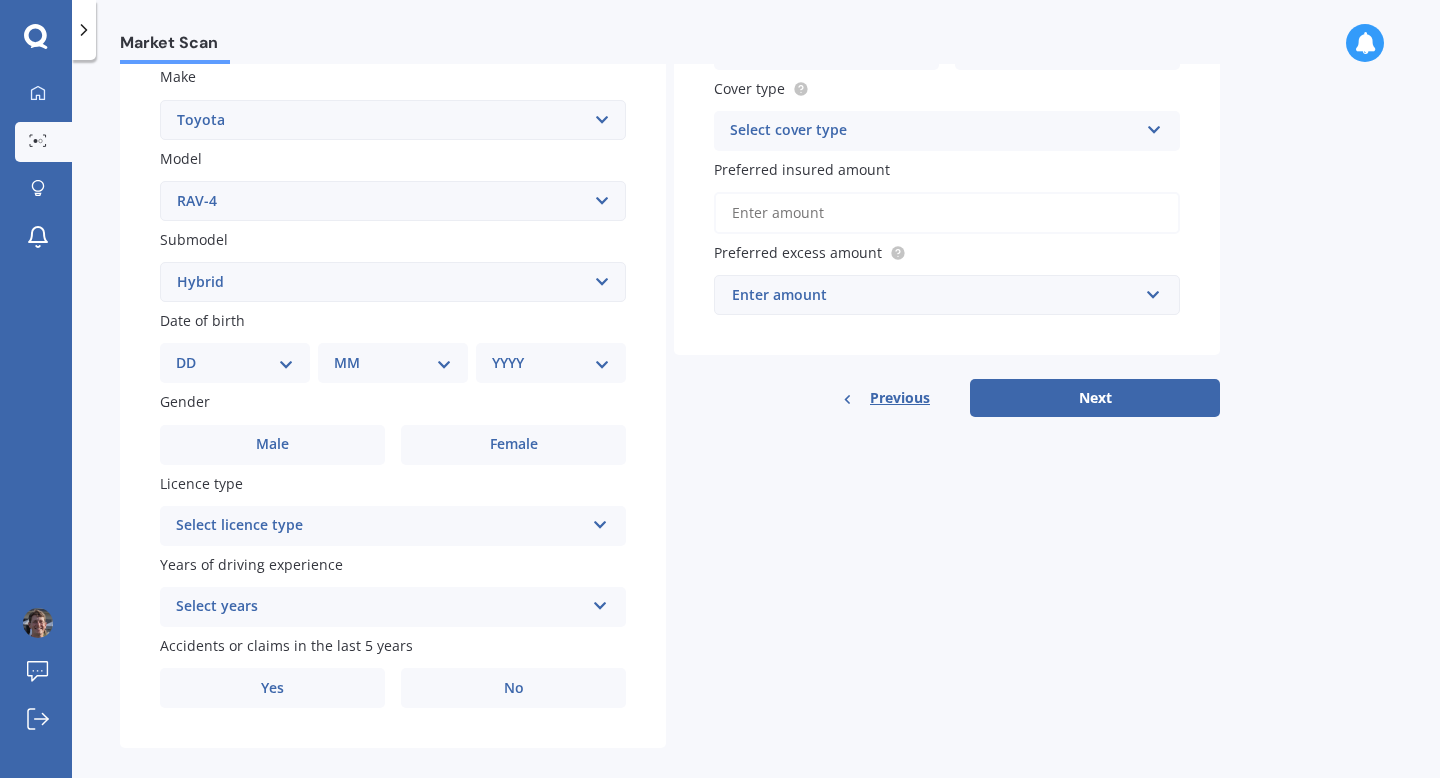scroll, scrollTop: 379, scrollLeft: 0, axis: vertical 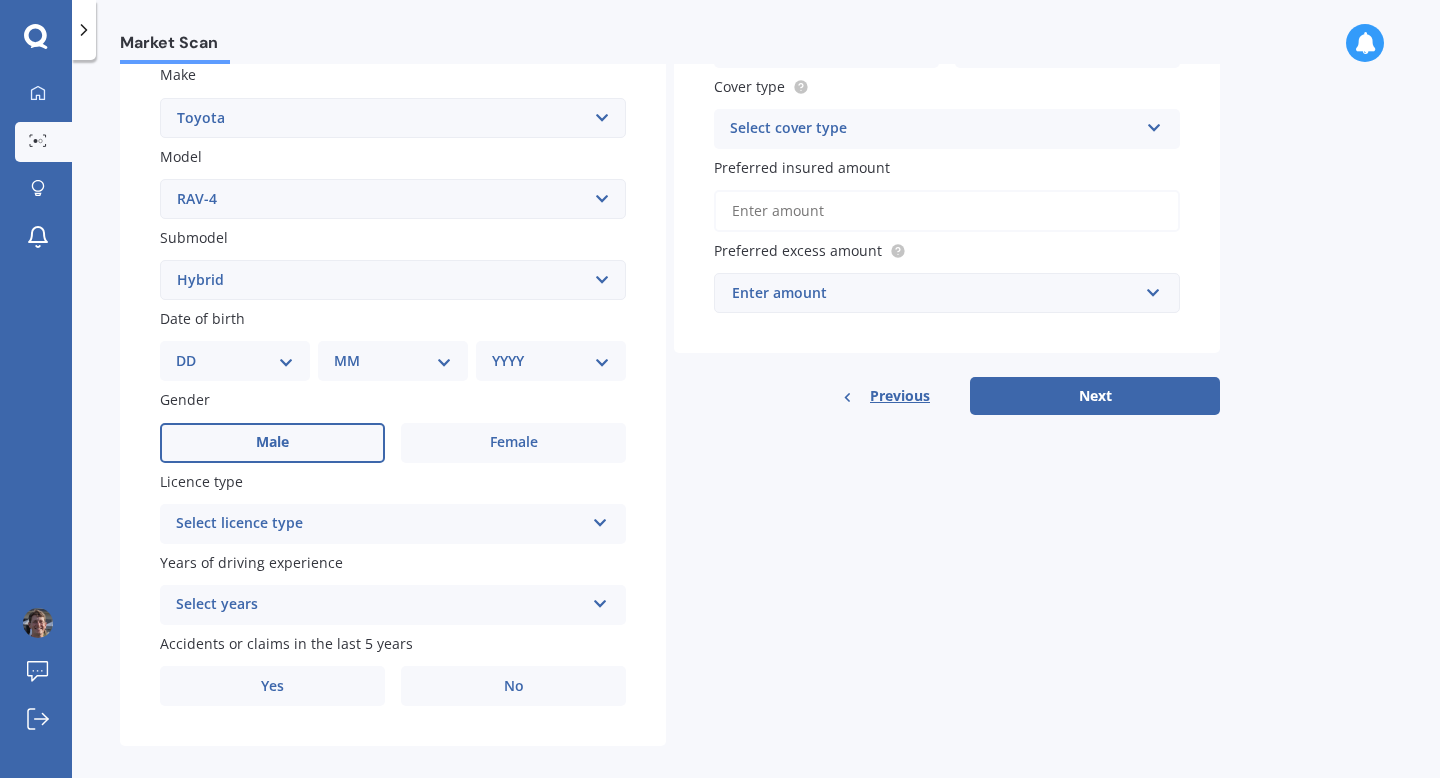 click on "Male" at bounding box center [272, 443] 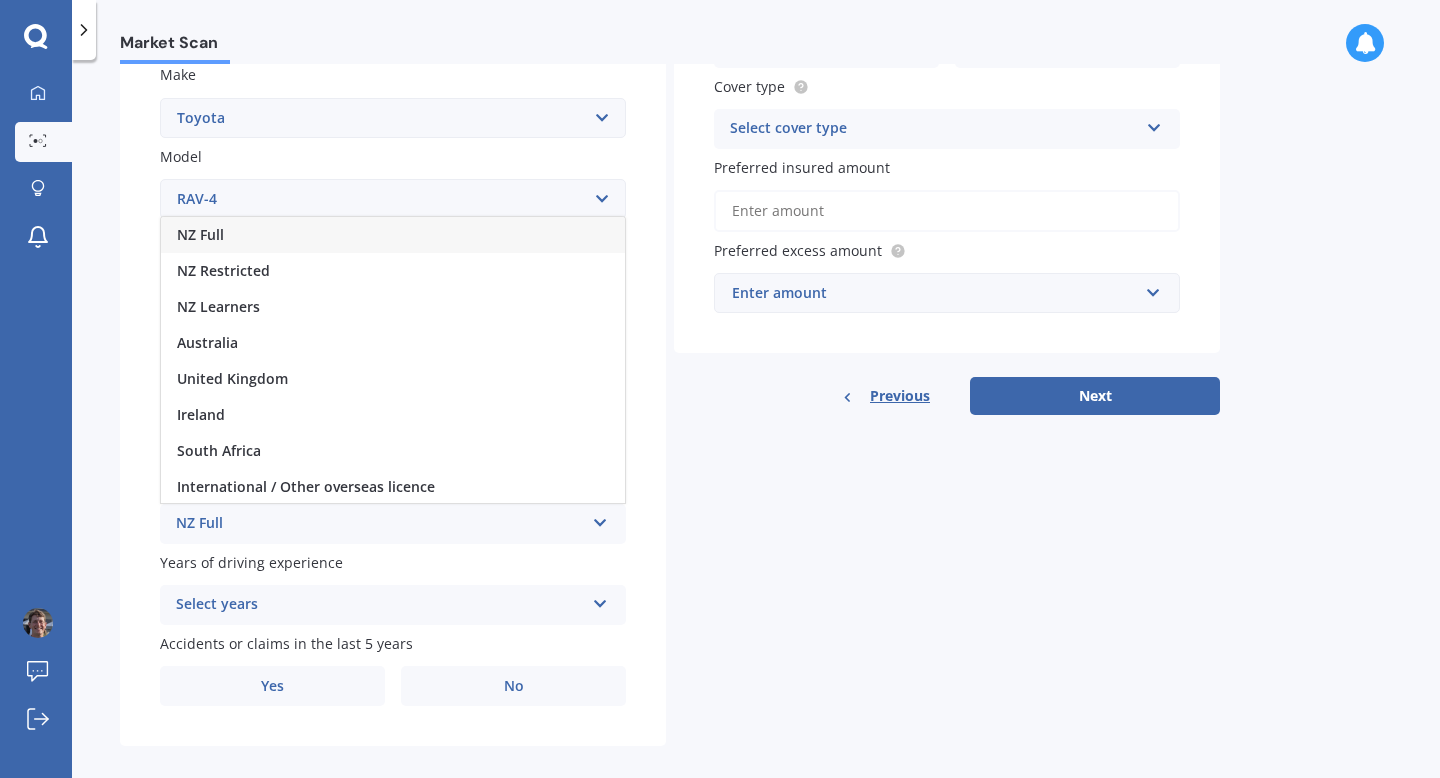 click on "NZ Full" at bounding box center (393, 235) 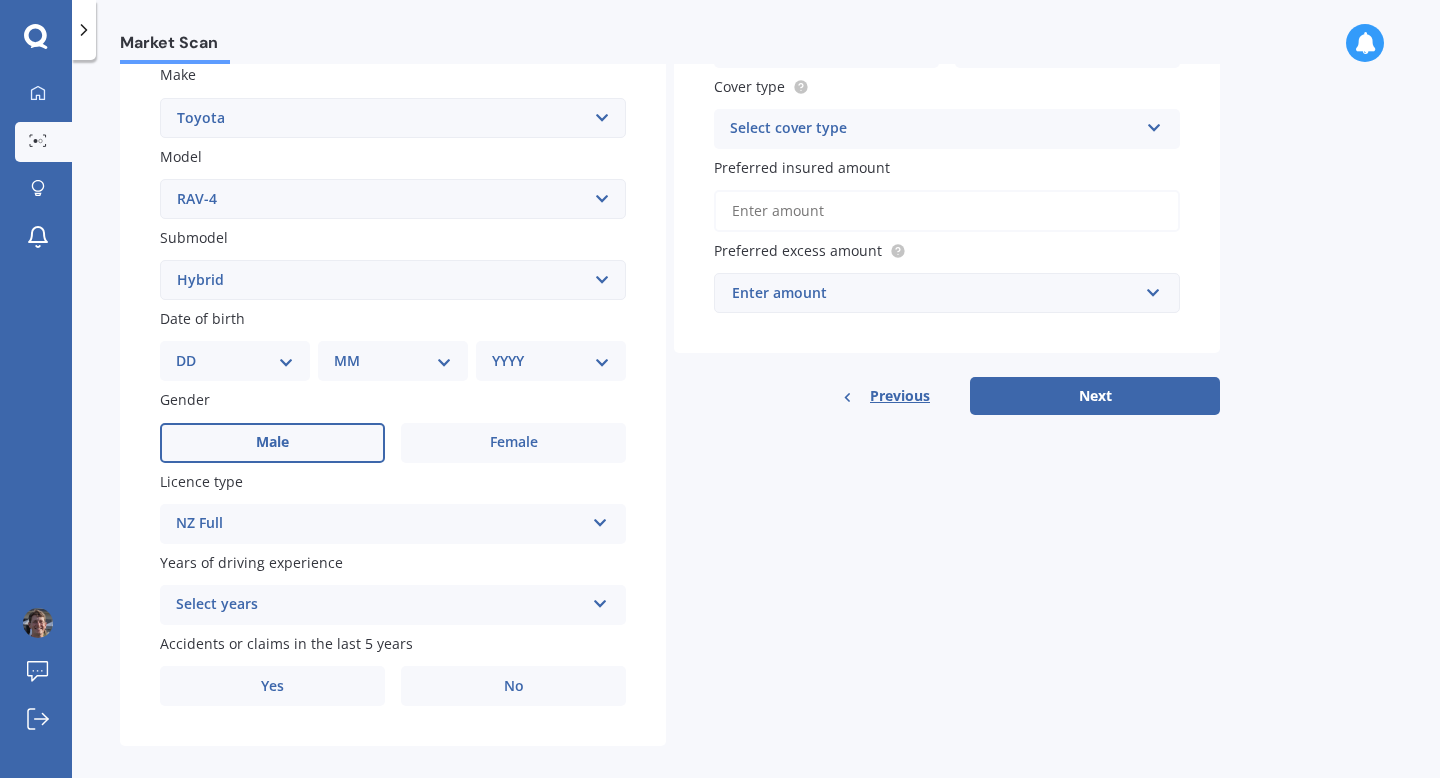 click on "Select years" at bounding box center [380, 605] 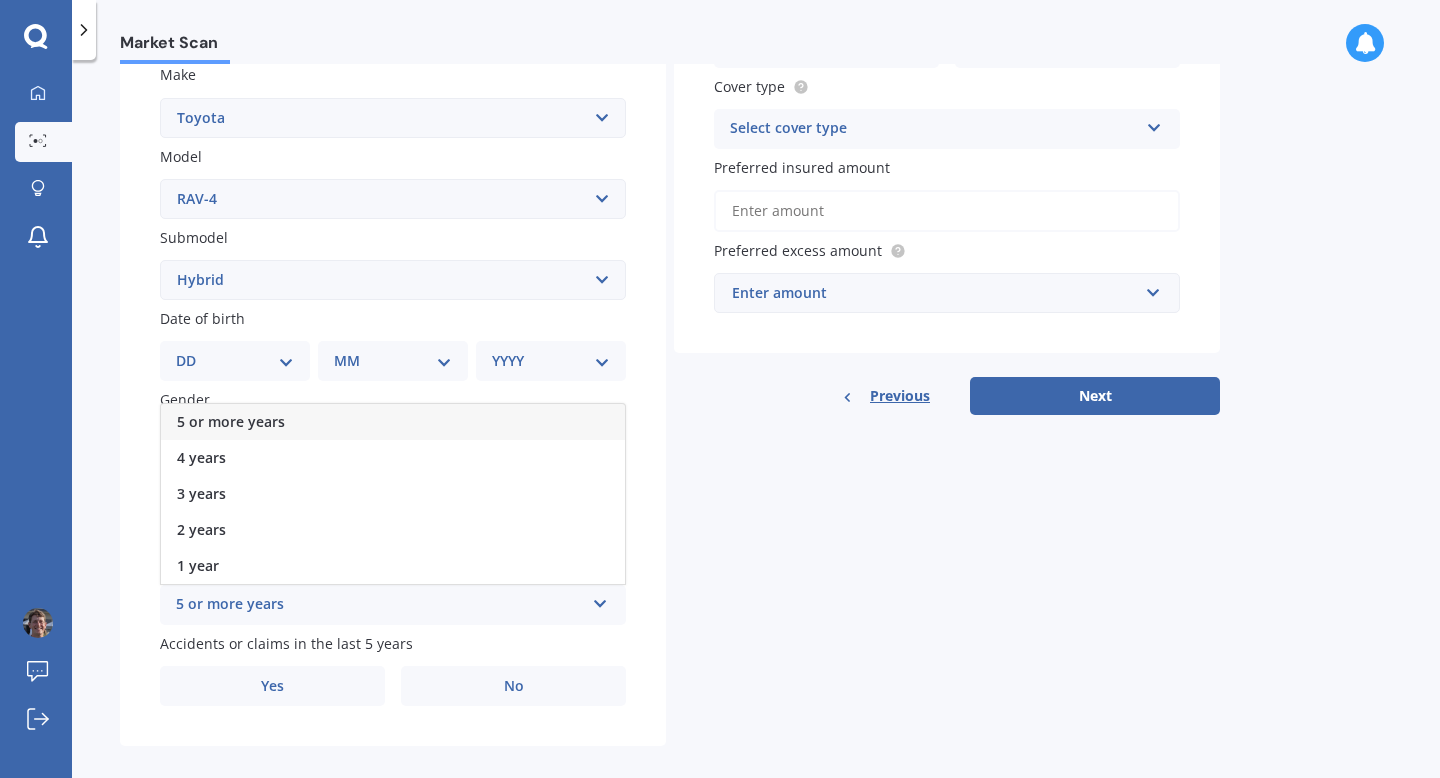click on "5 or more years" at bounding box center (231, 421) 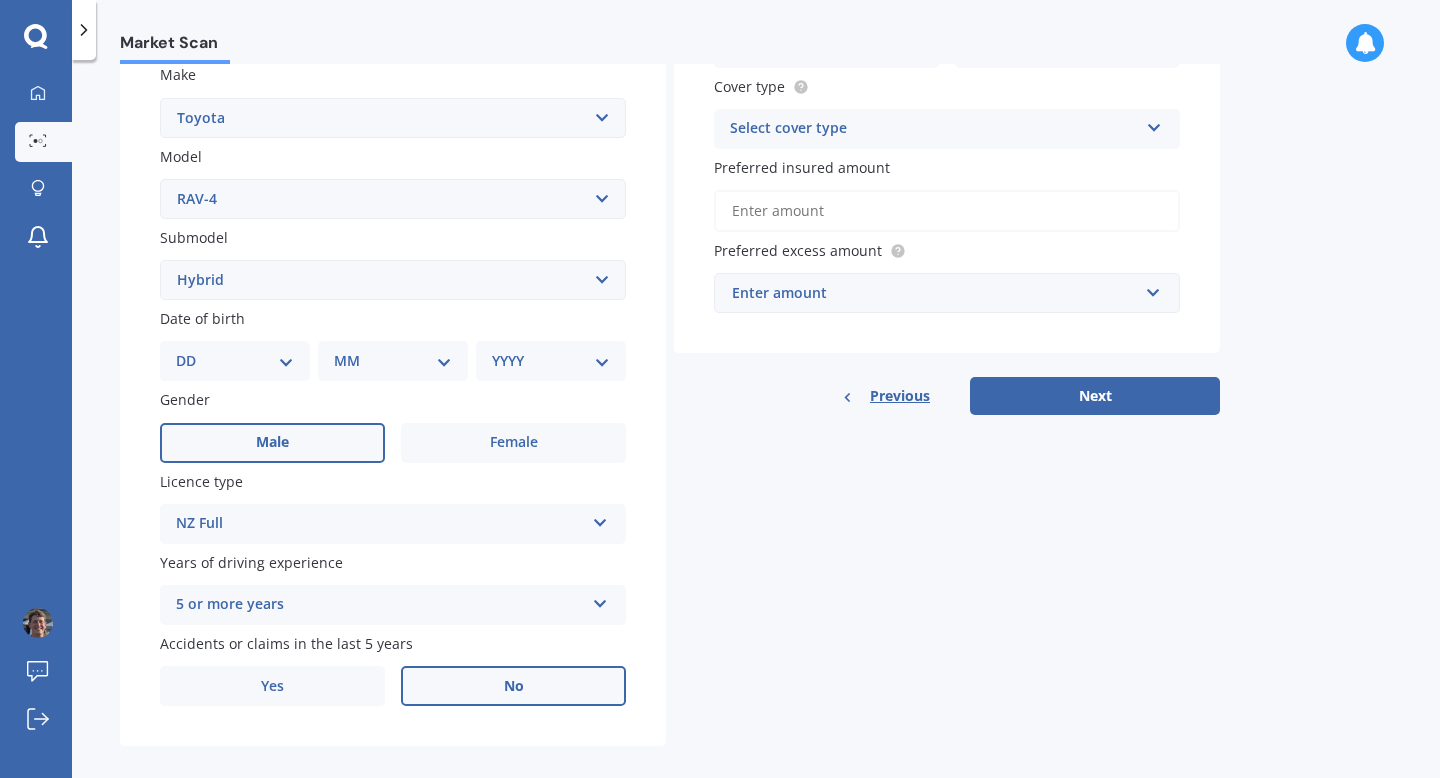 click on "No" at bounding box center (513, 443) 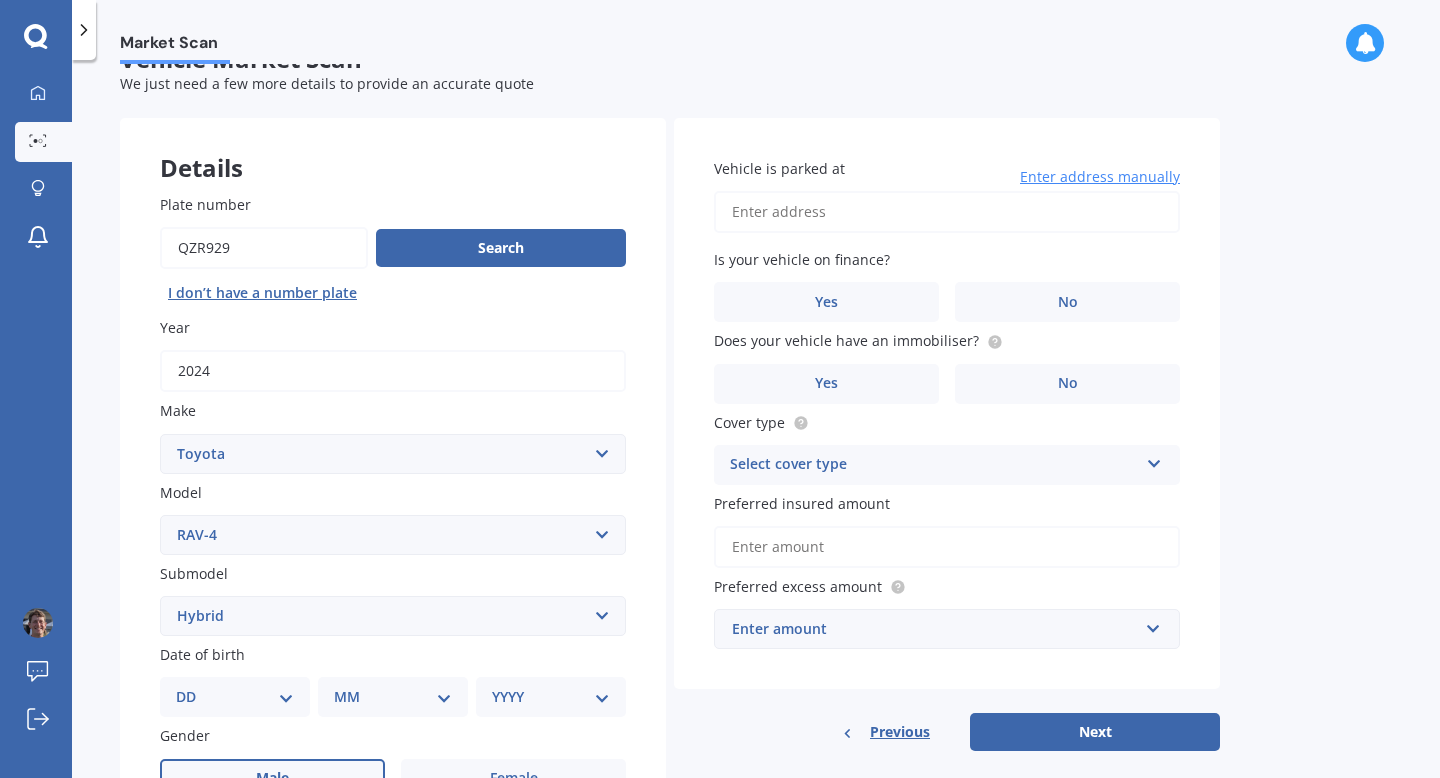 scroll, scrollTop: 13, scrollLeft: 0, axis: vertical 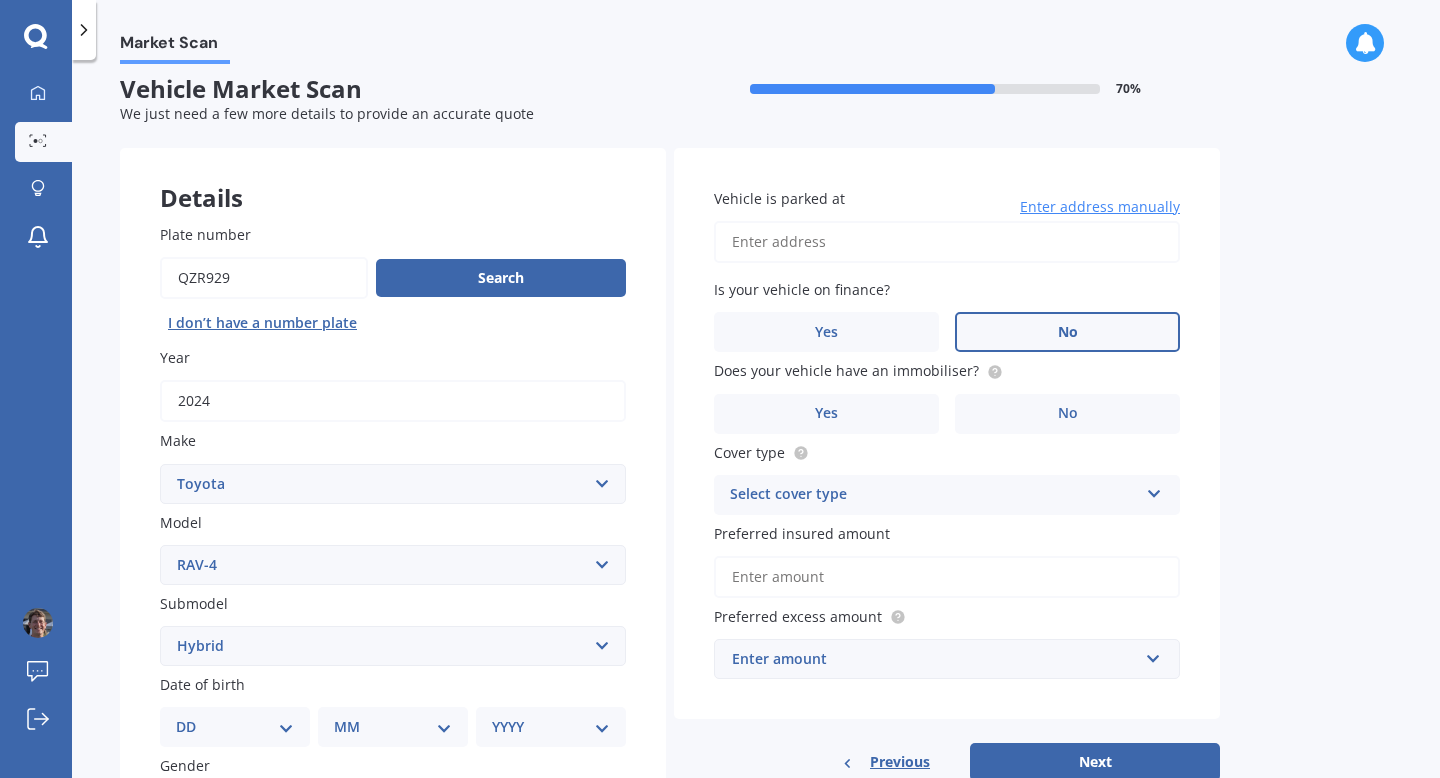 click on "No" at bounding box center [513, 809] 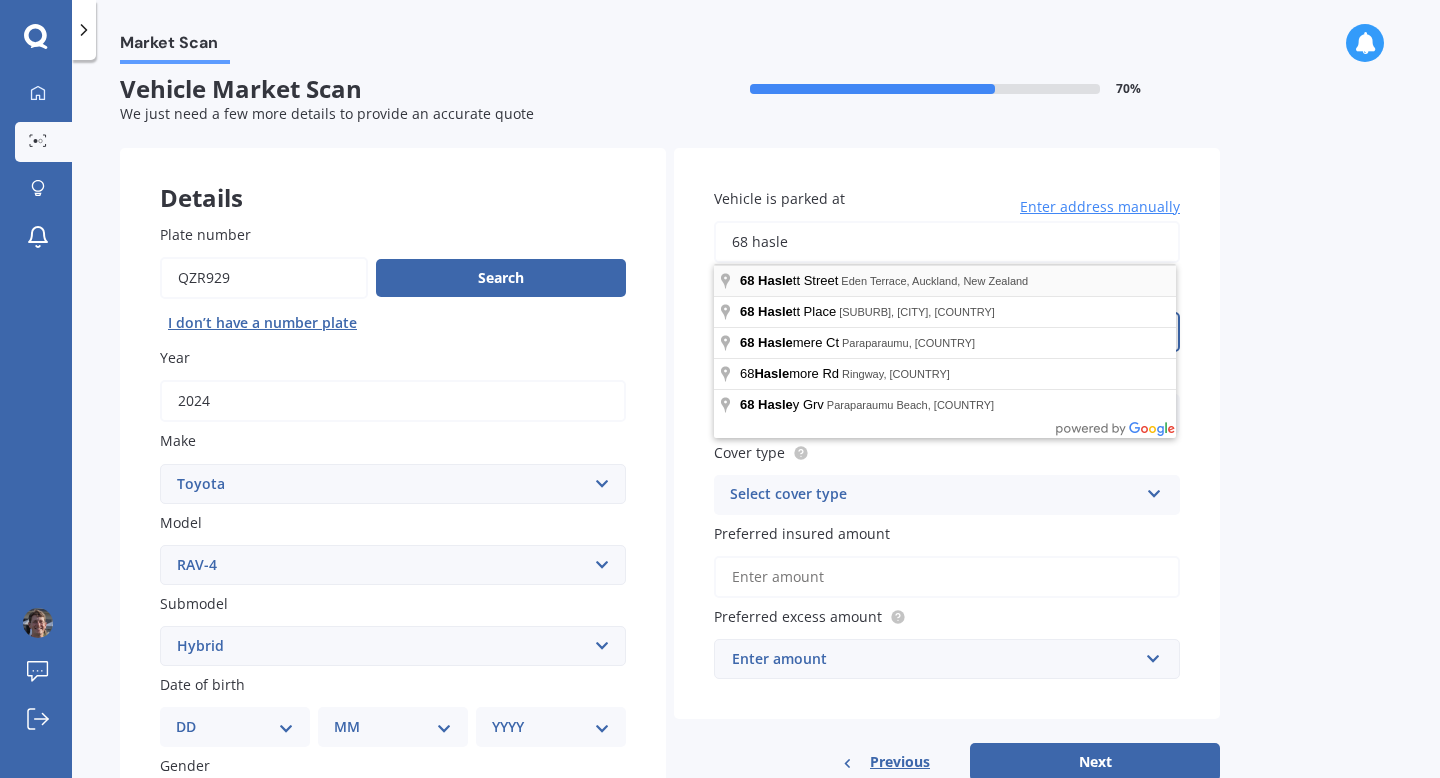 type on "68 hasle" 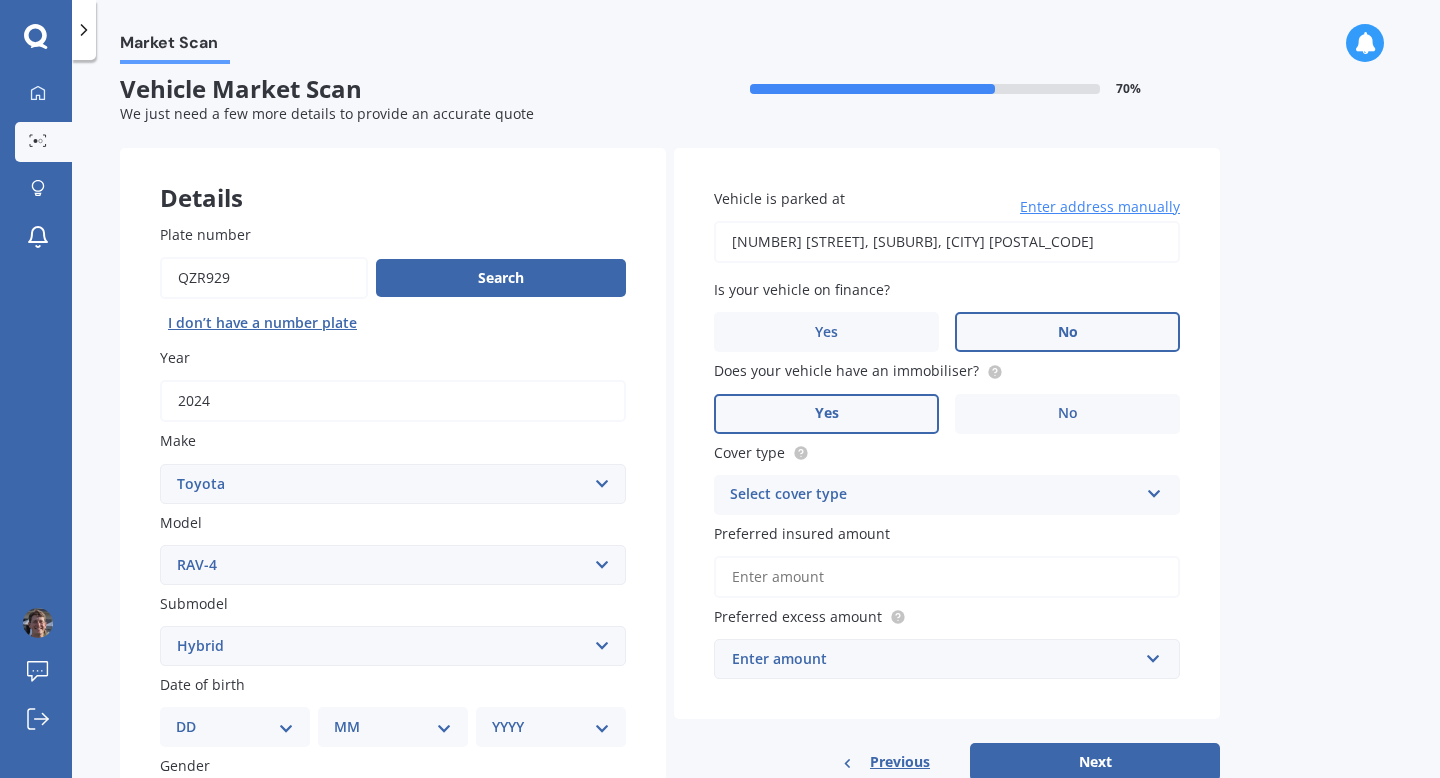 click on "Yes" at bounding box center (272, 809) 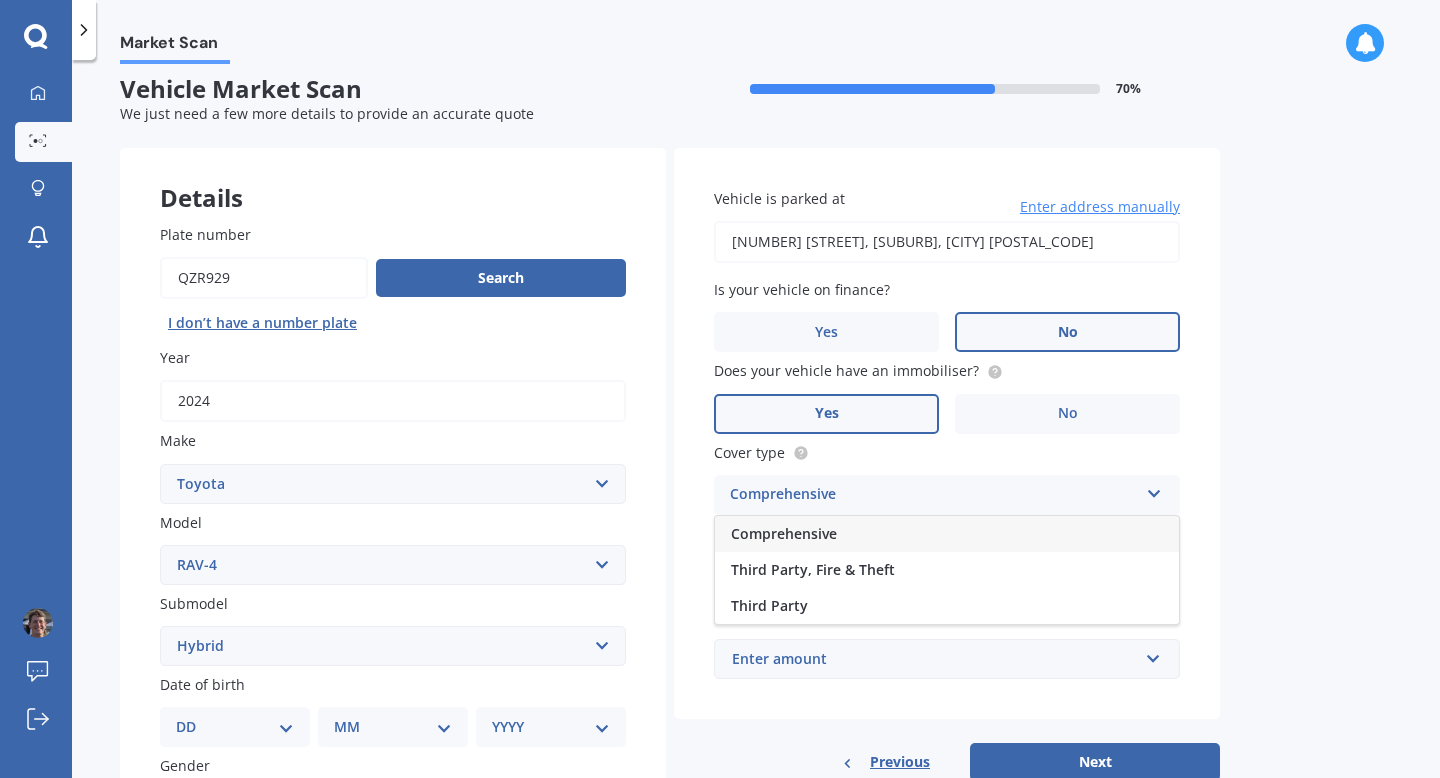 click on "Comprehensive" at bounding box center [947, 534] 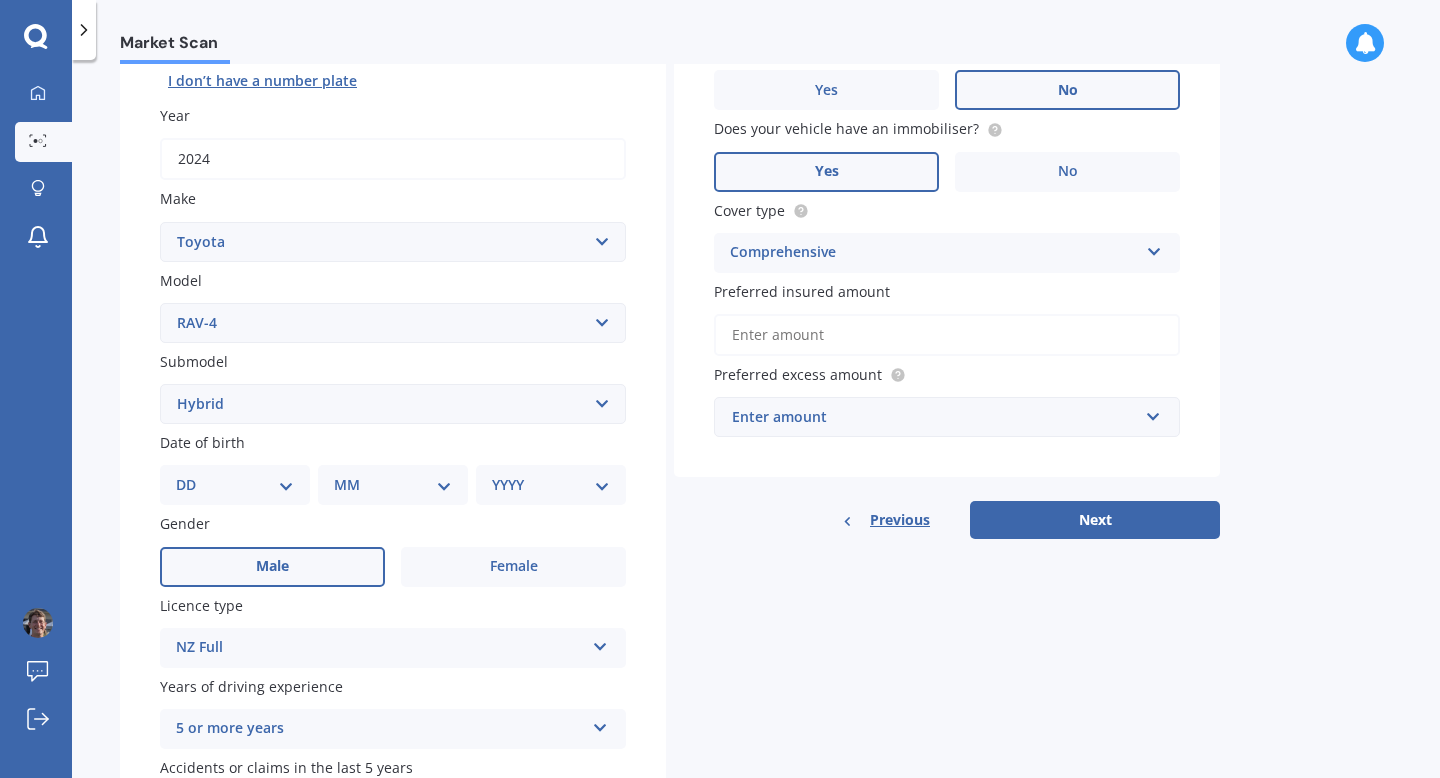 scroll, scrollTop: 263, scrollLeft: 0, axis: vertical 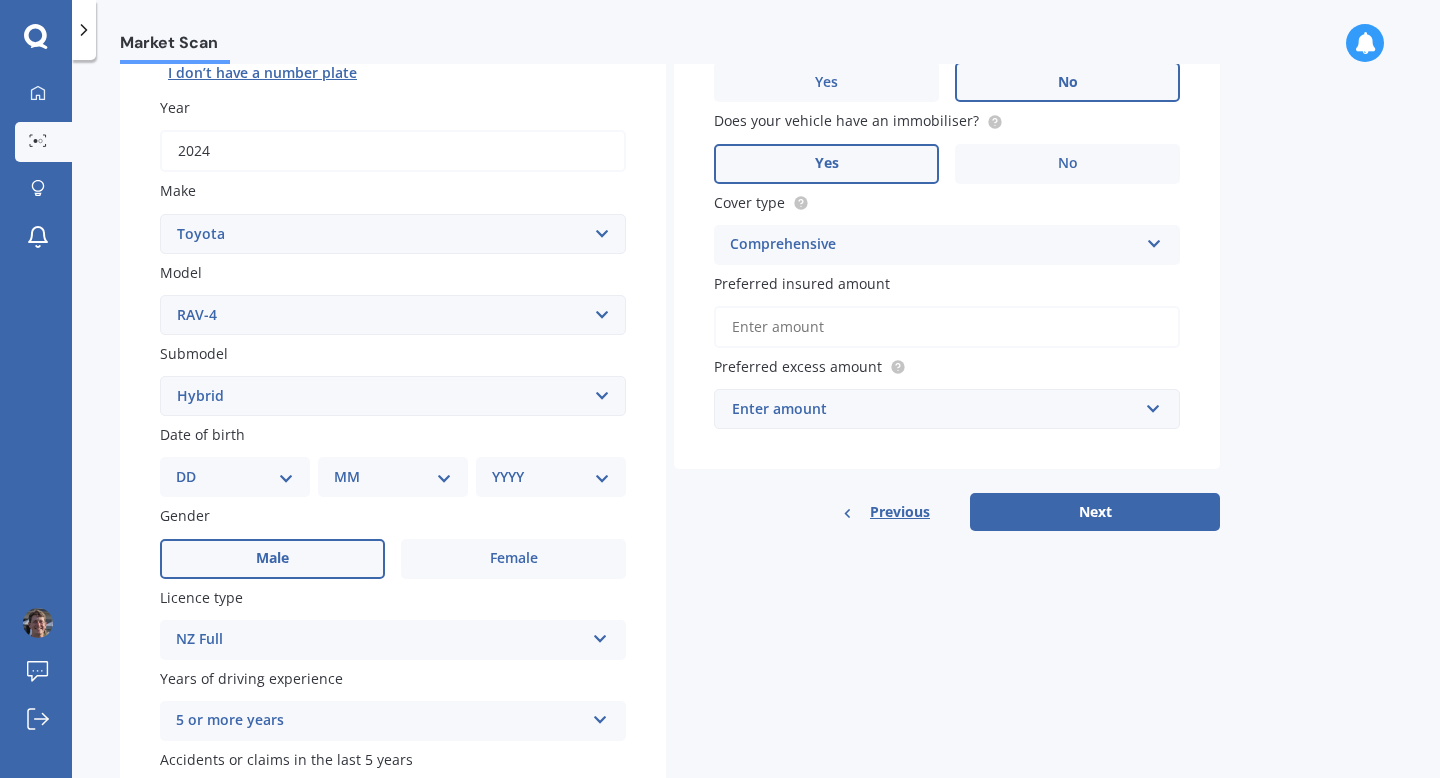click on "Enter amount" at bounding box center [935, 409] 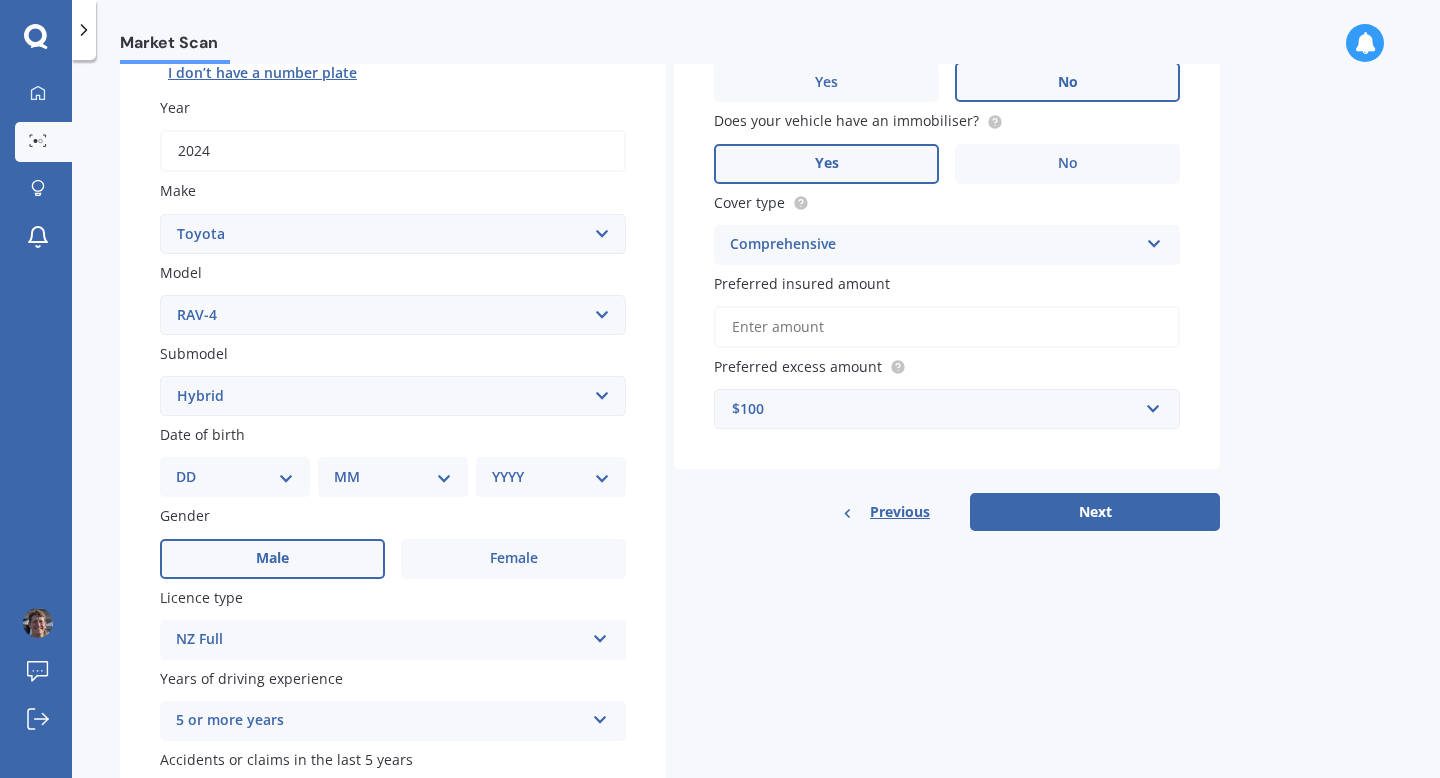 click on "Market Scan Vehicle Market Scan 70 % We just need a few more details to provide an accurate quote Details Plate number Search I don’t have a number plate Year 2024 Make Select make AC ALFA ROMEO ASTON MARTIN AUDI AUSTIN BEDFORD Bentley BMW BYD CADILLAC CAN-AM CHERY CHEVROLET CHRYSLER Citroen CRUISEAIR CUPRA DAEWOO DAIHATSU DAIMLER DAMON DIAHATSU DODGE EXOCET FACTORY FIVE FERRARI FIAT Fiord FLEETWOOD FORD FOTON FRASER GEELY GENESIS GEORGIE BOY GMC GREAT WALL GWM HAVAL HILLMAN HINO HOLDEN HOLIDAY RAMBLER HONDA HUMMER HYUNDAI INFINITI ISUZU IVECO JAC JAECOO JAGUAR JEEP KGM KIA LADA LAMBORGHINI LANCIA LANDROVER LDV LEXUS LINCOLN LOTUS LUNAR M.G M.G. MAHINDRA MASERATI MAZDA MCLAREN MERCEDES AMG Mercedes Benz MERCEDES-AMG MERCURY MINI MITSUBISHI MORGAN MORRIS NEWMAR NISSAN OMODA OPEL OXFORD PEUGEOT Plymouth Polestar PONTIAC PORSCHE PROTON RAM Range Rover Rayne RENAULT ROLLS ROYCE ROVER SAAB SATURN SEAT SHELBY SKODA SMART SSANGYONG SUBARU SUZUKI TATA TESLA TIFFIN Toyota TRIUMPH TVR Vauxhall VOLKSWAGEN VOLVO ZX 86" at bounding box center [756, 423] 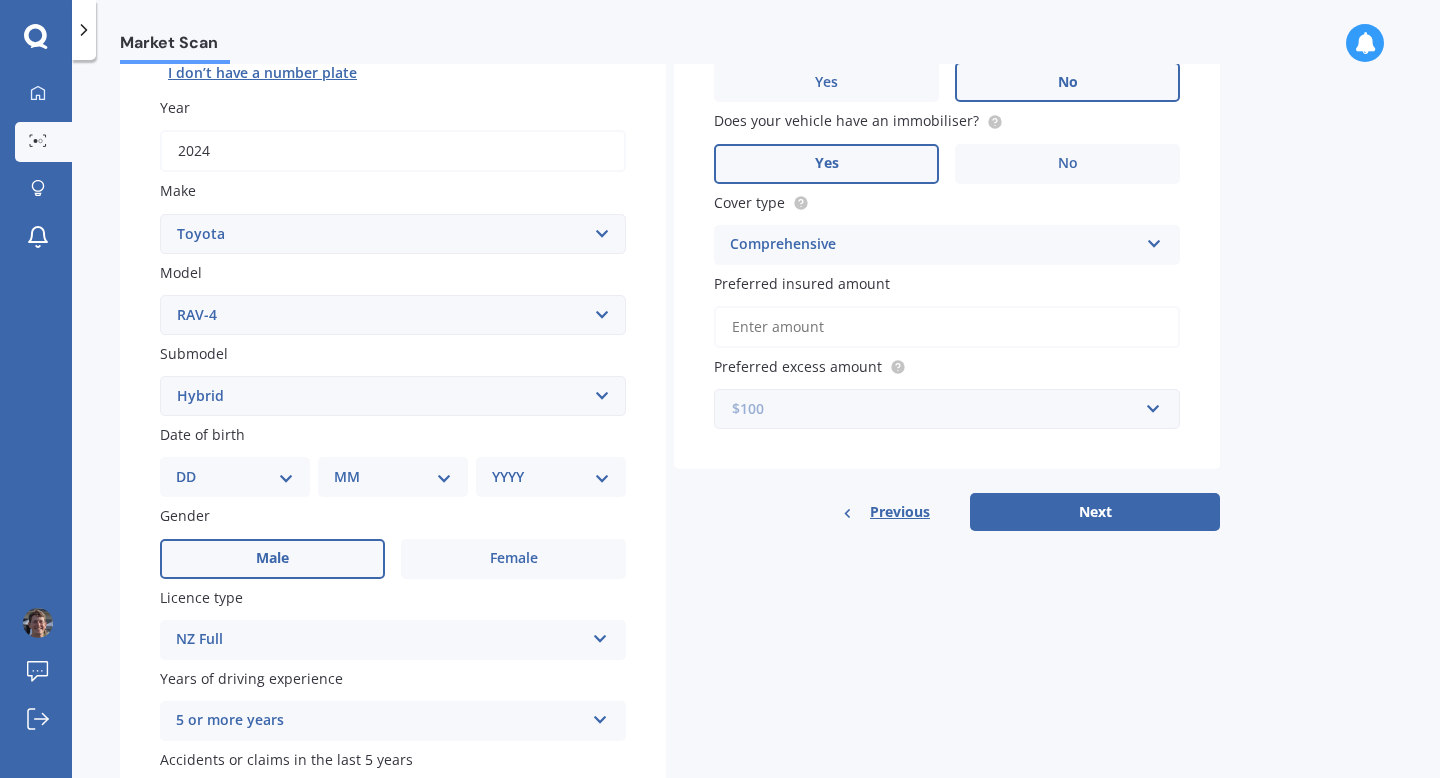 click at bounding box center (940, 409) 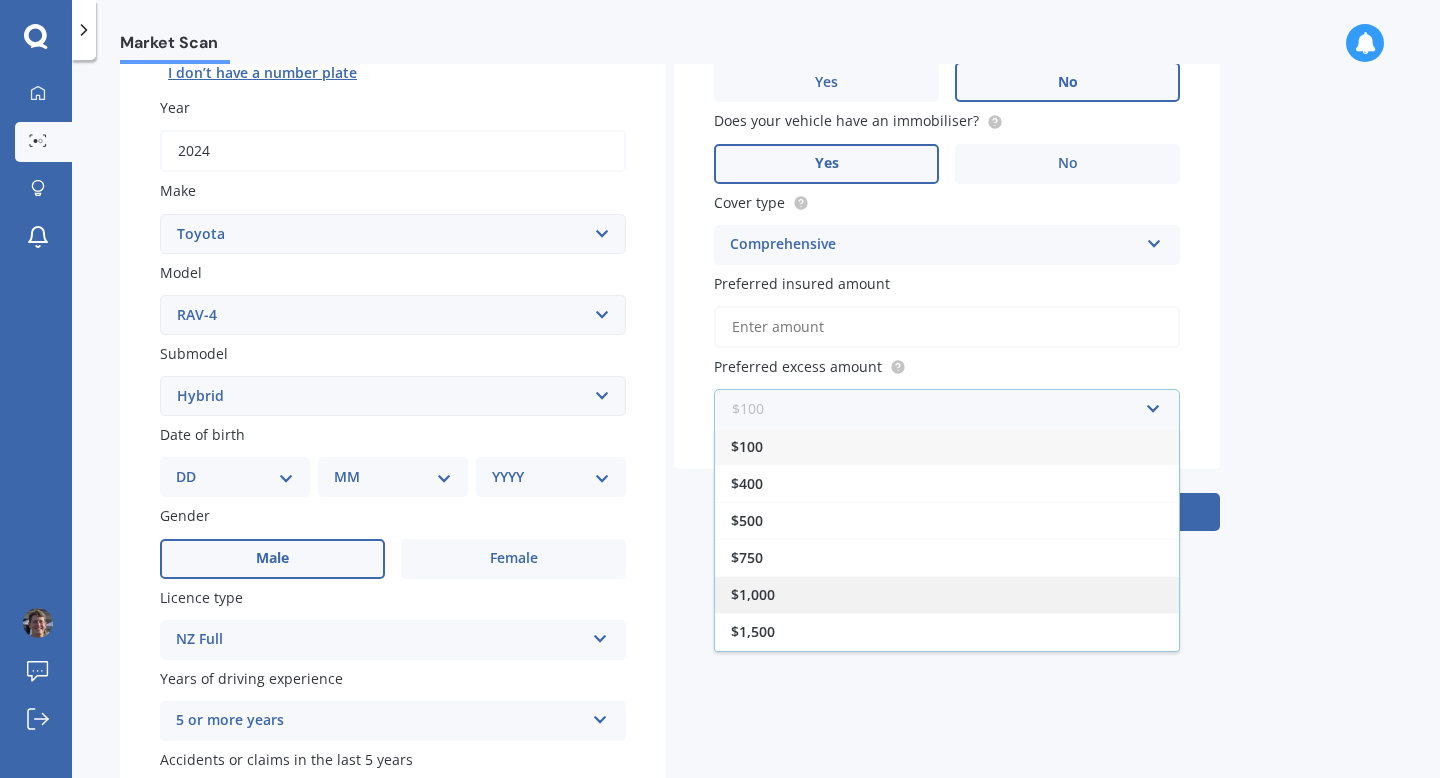 scroll, scrollTop: 35, scrollLeft: 0, axis: vertical 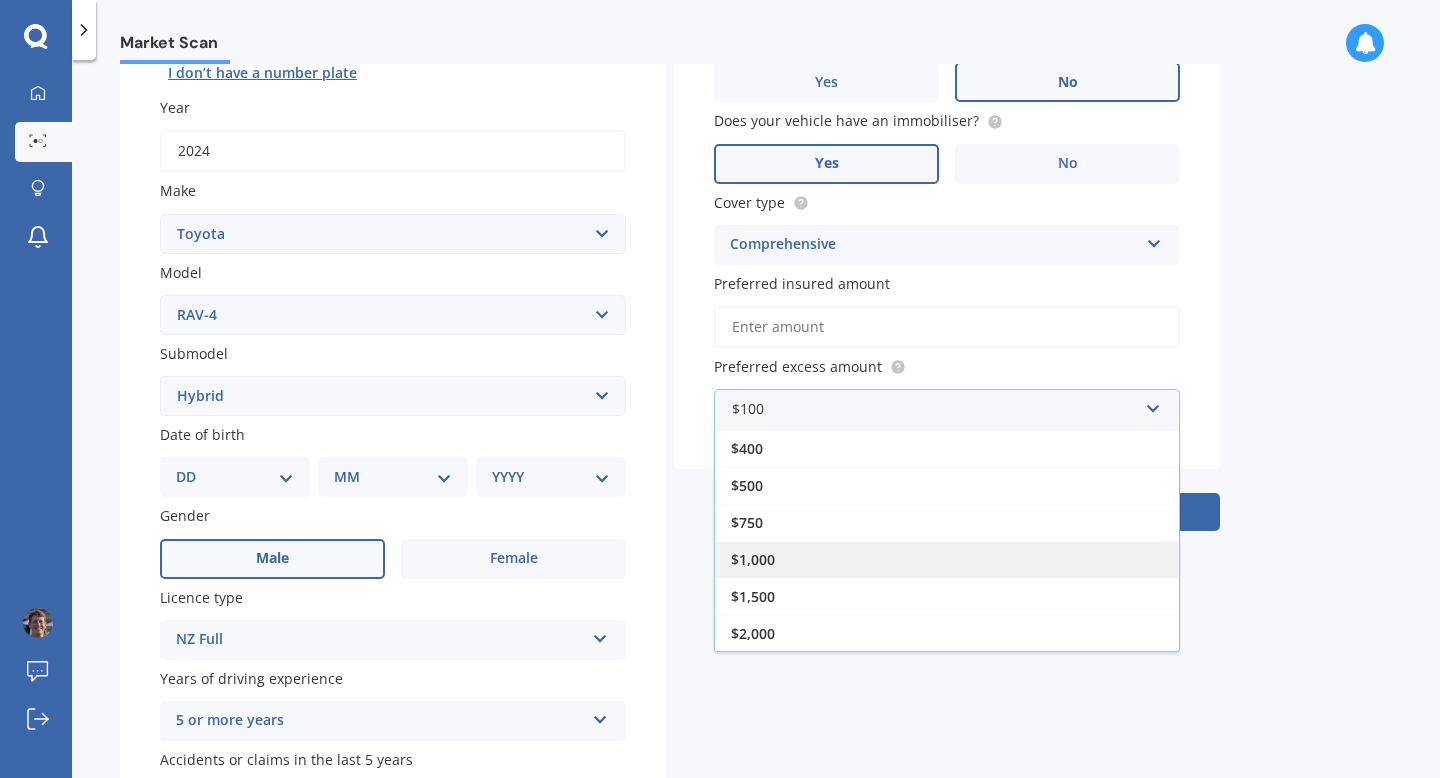 click on "$1,000" at bounding box center [947, 559] 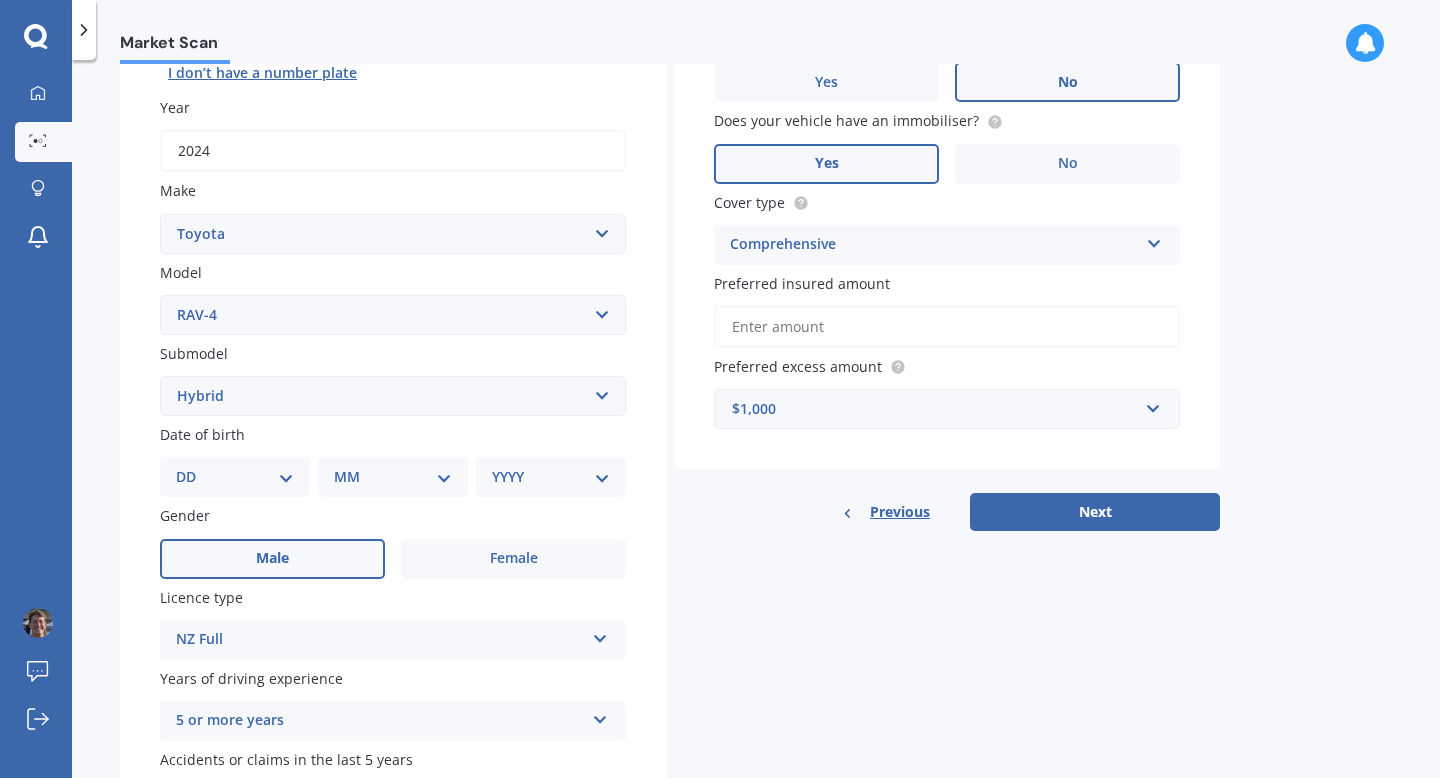 click on "Next" at bounding box center (1095, 512) 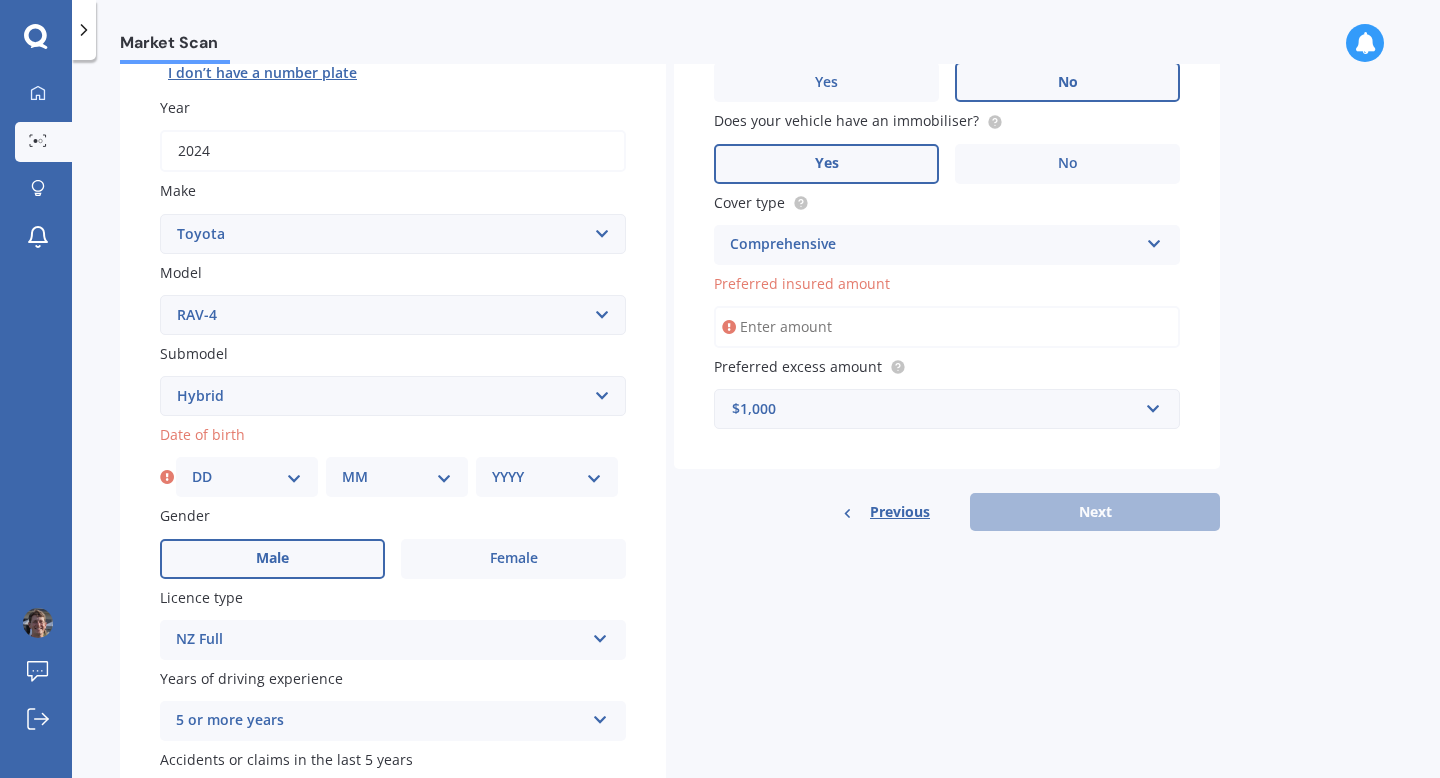 click on "Preferred insured amount" at bounding box center [947, 327] 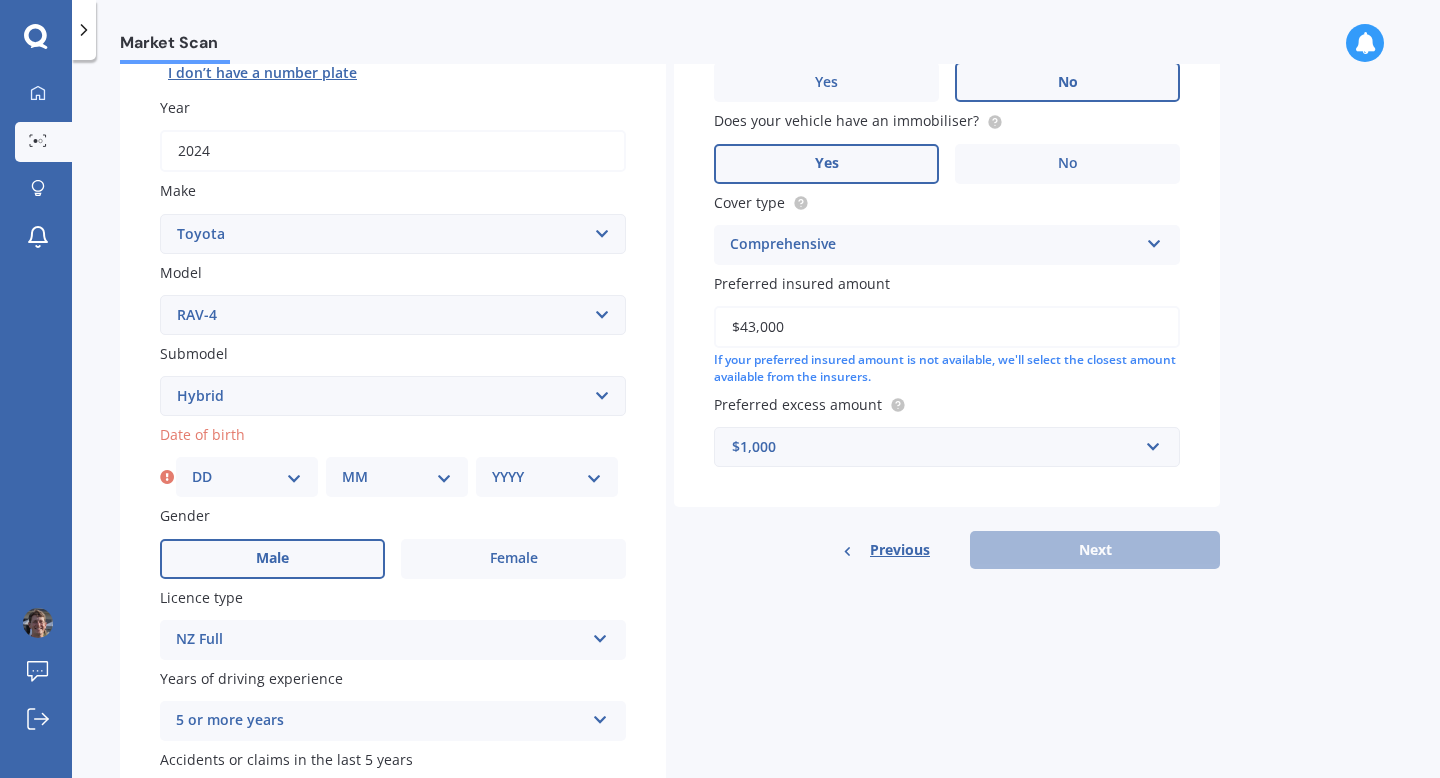 type on "$43,000" 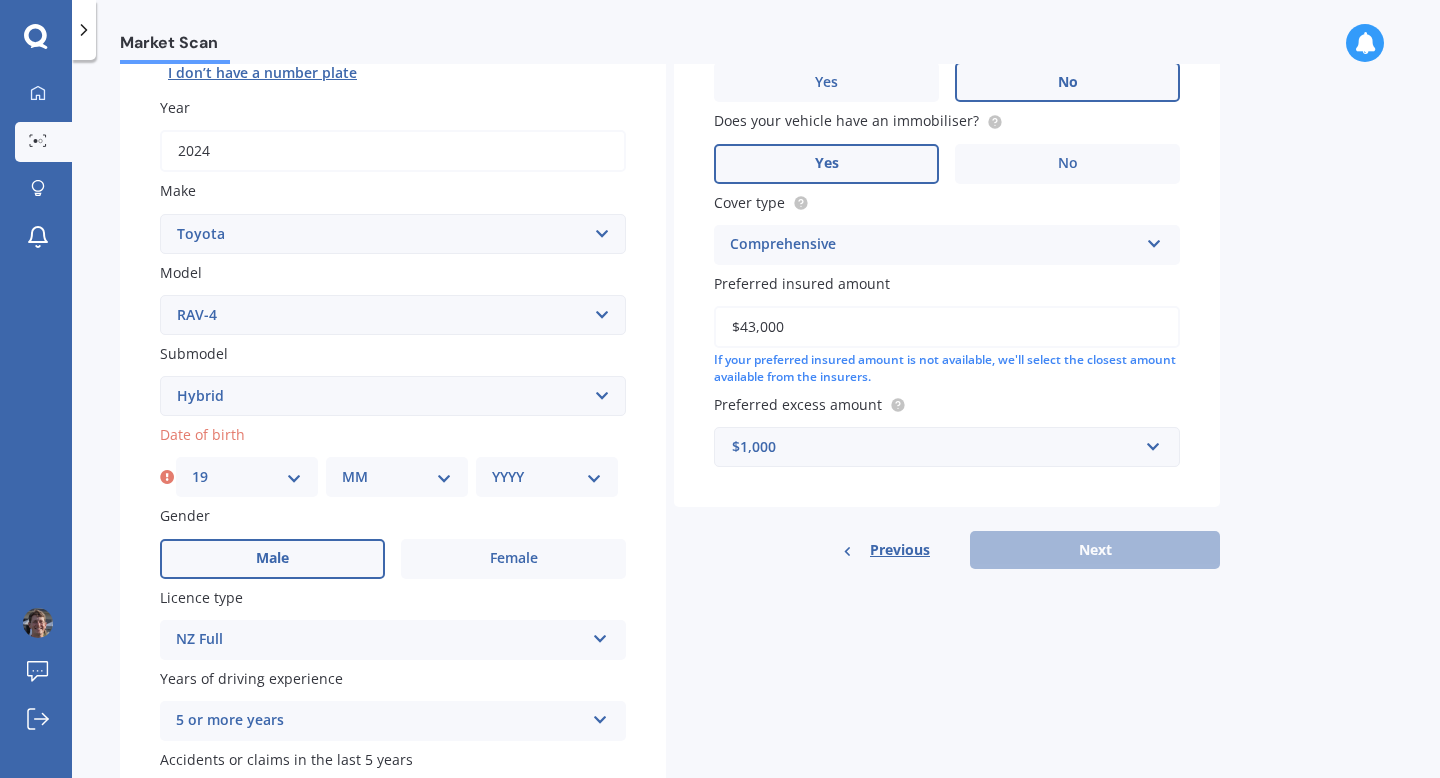 click on "MM 01 02 03 04 05 06 07 08 09 10 11 12" at bounding box center (397, 477) 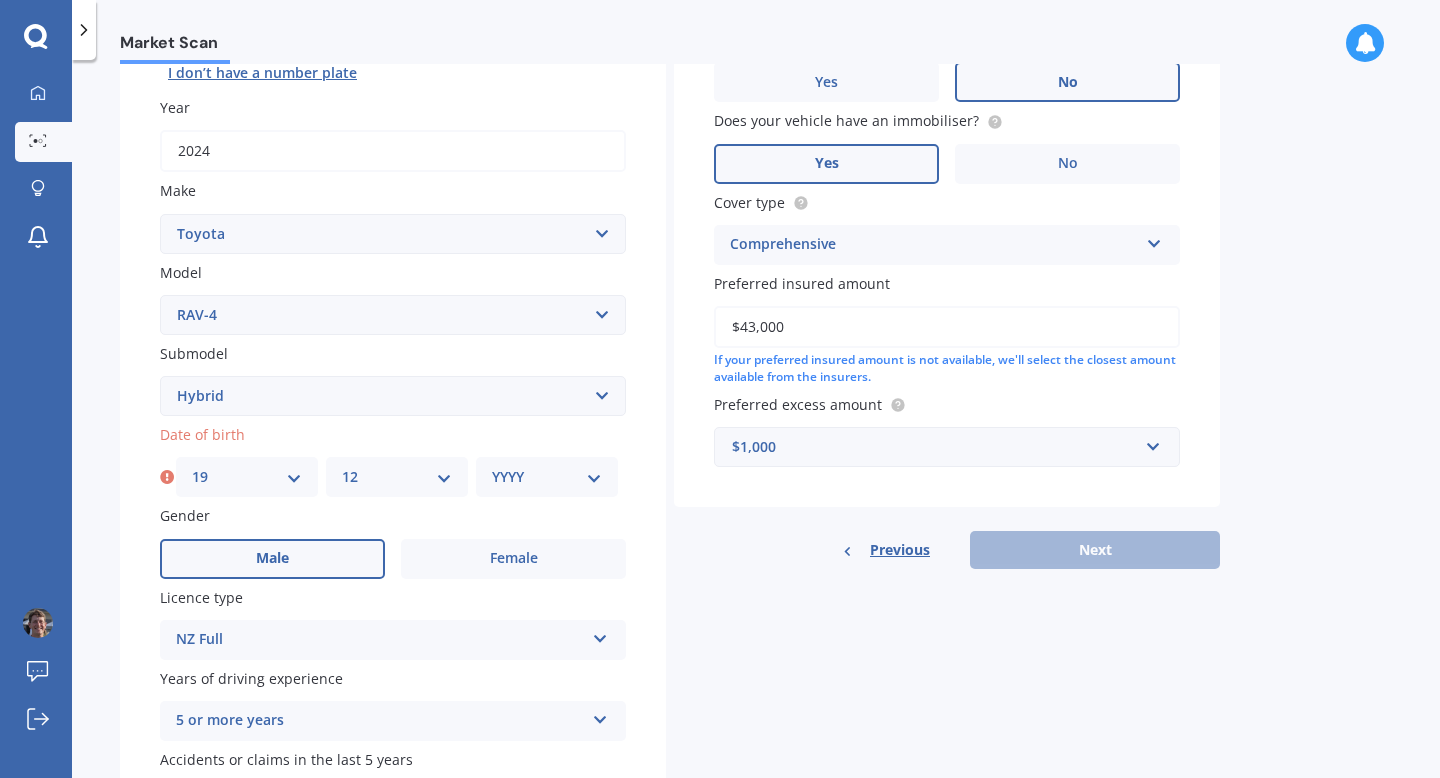 click on "YYYY 2025 2024 2023 2022 2021 2020 2019 2018 2017 2016 2015 2014 2013 2012 2011 2010 2009 2008 2007 2006 2005 2004 2003 2002 2001 2000 1999 1998 1997 1996 1995 1994 1993 1992 1991 1990 1989 1988 1987 1986 1985 1984 1983 1982 1981 1980 1979 1978 1977 1976 1975 1974 1973 1972 1971 1970 1969 1968 1967 1966 1965 1964 1963 1962 1961 1960 1959 1958 1957 1956 1955 1954 1953 1952 1951 1950 1949 1948 1947 1946 1945 1944 1943 1942 1941 1940 1939 1938 1937 1936 1935 1934 1933 1932 1931 1930 1929 1928 1927 1926" at bounding box center [547, 477] 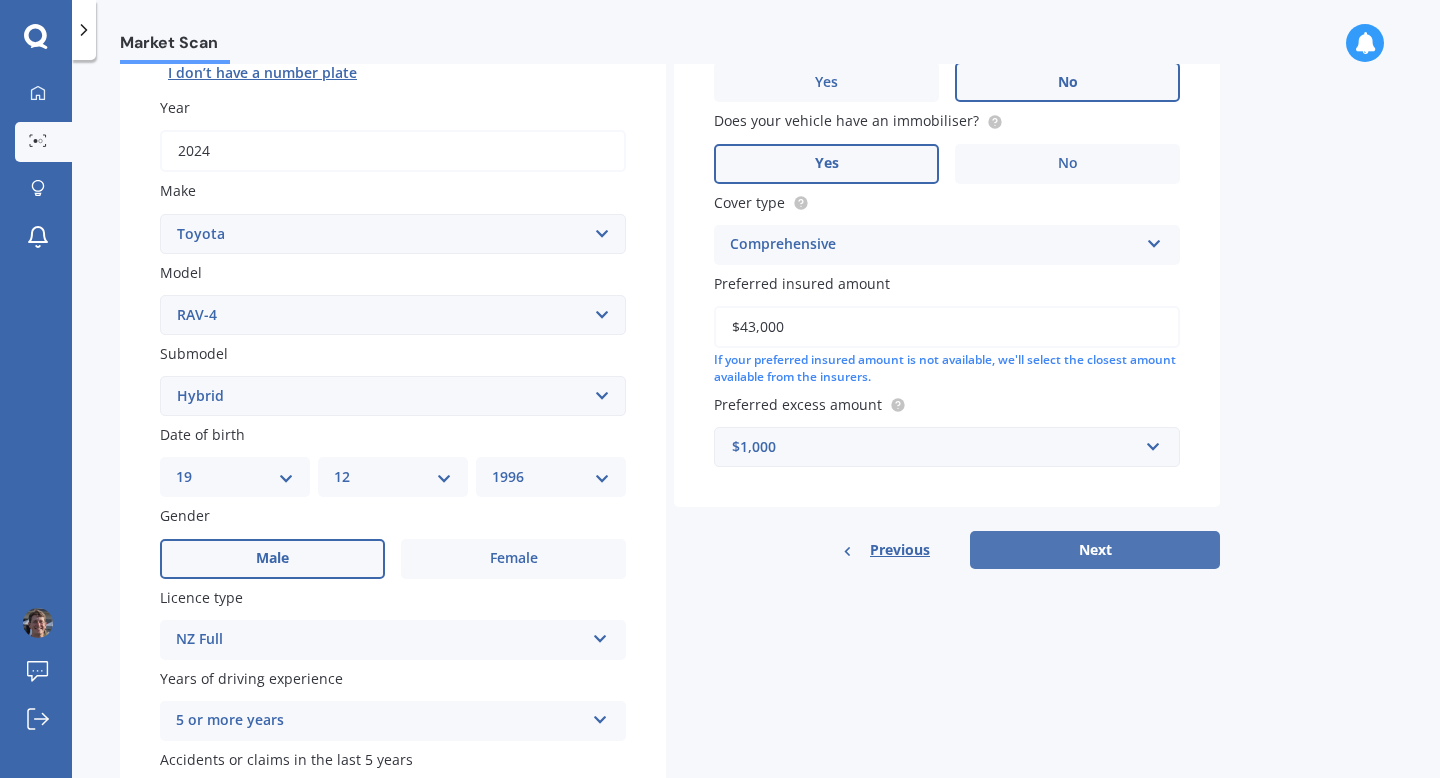 click on "Next" at bounding box center [1095, 550] 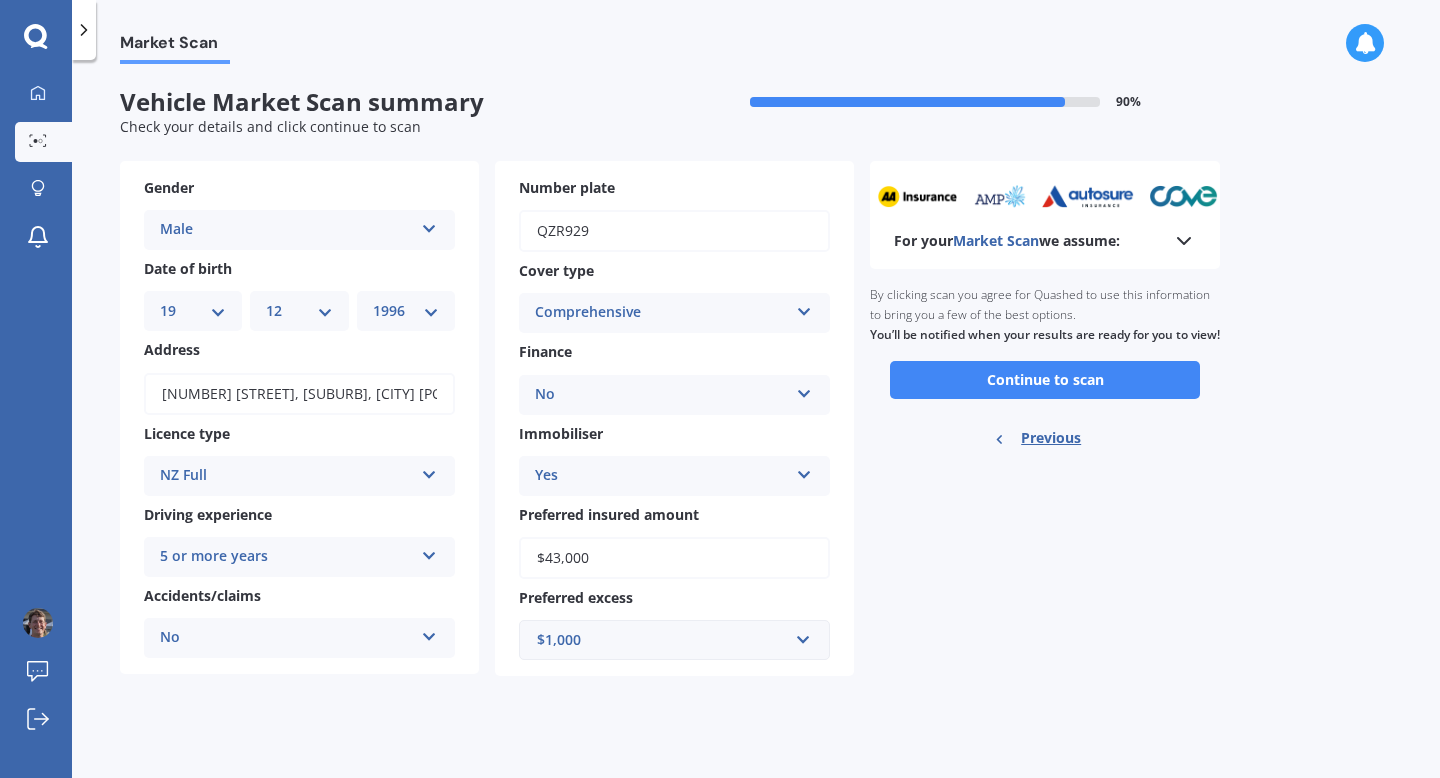 scroll, scrollTop: 0, scrollLeft: 0, axis: both 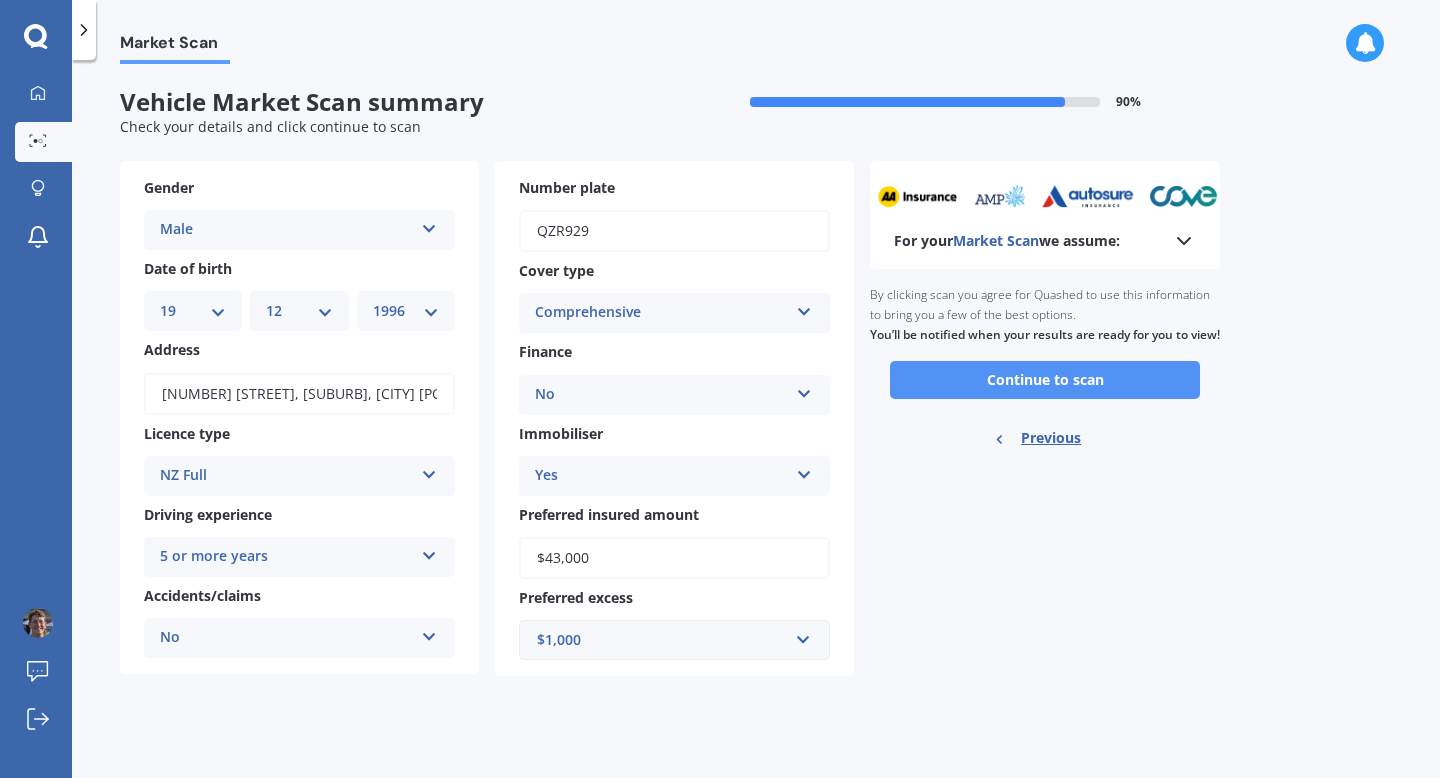 click on "Continue to scan" at bounding box center [1045, 380] 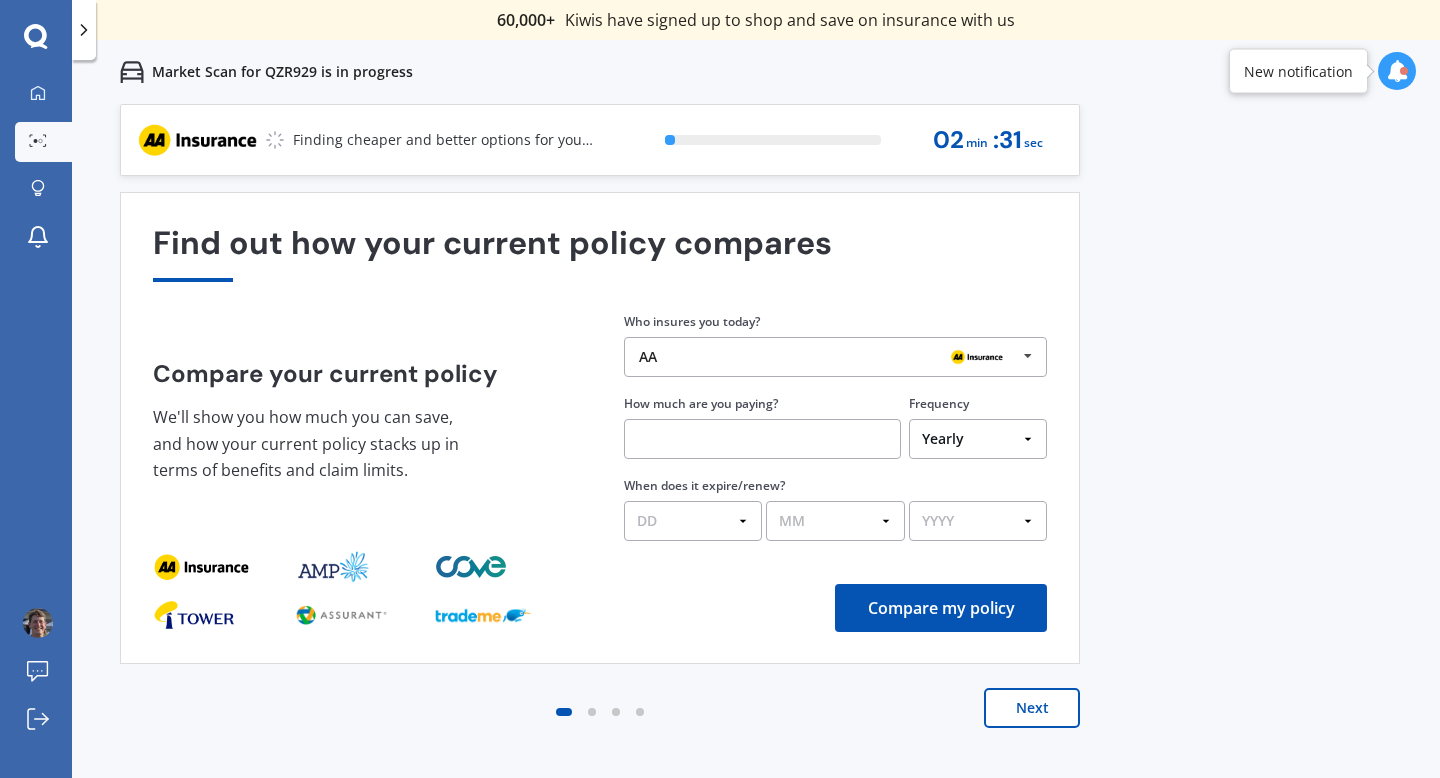 click at bounding box center (1028, 356) 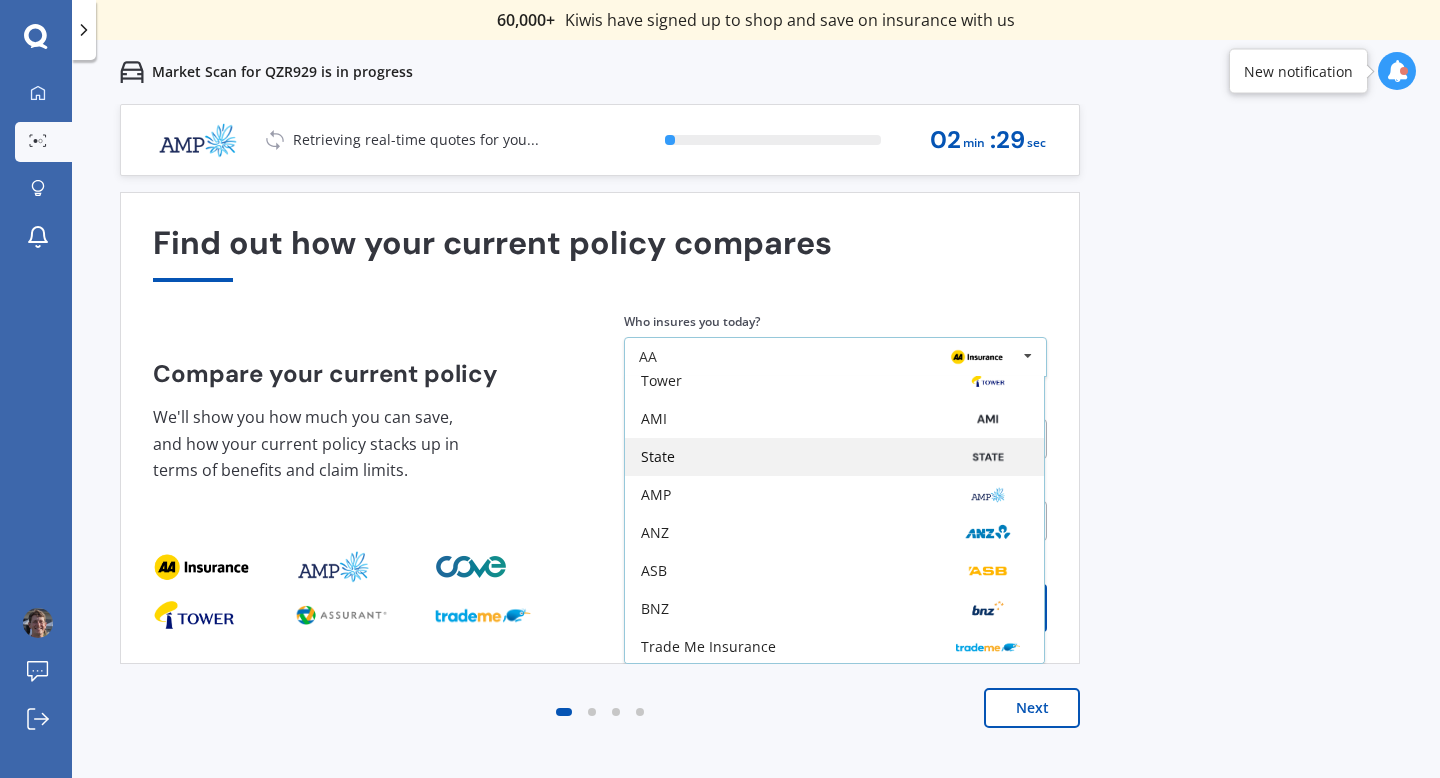 scroll, scrollTop: 131, scrollLeft: 0, axis: vertical 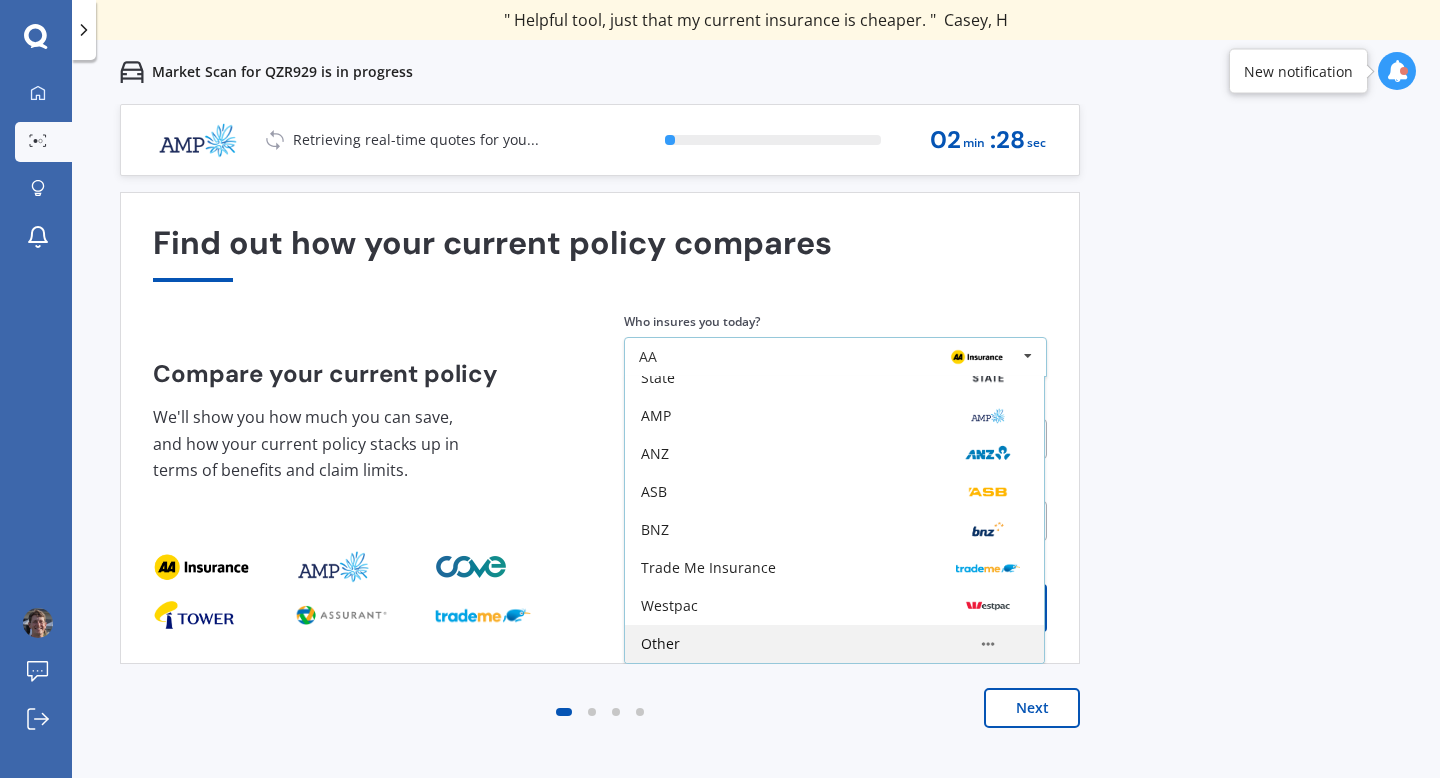 click on "Other" at bounding box center [834, 644] 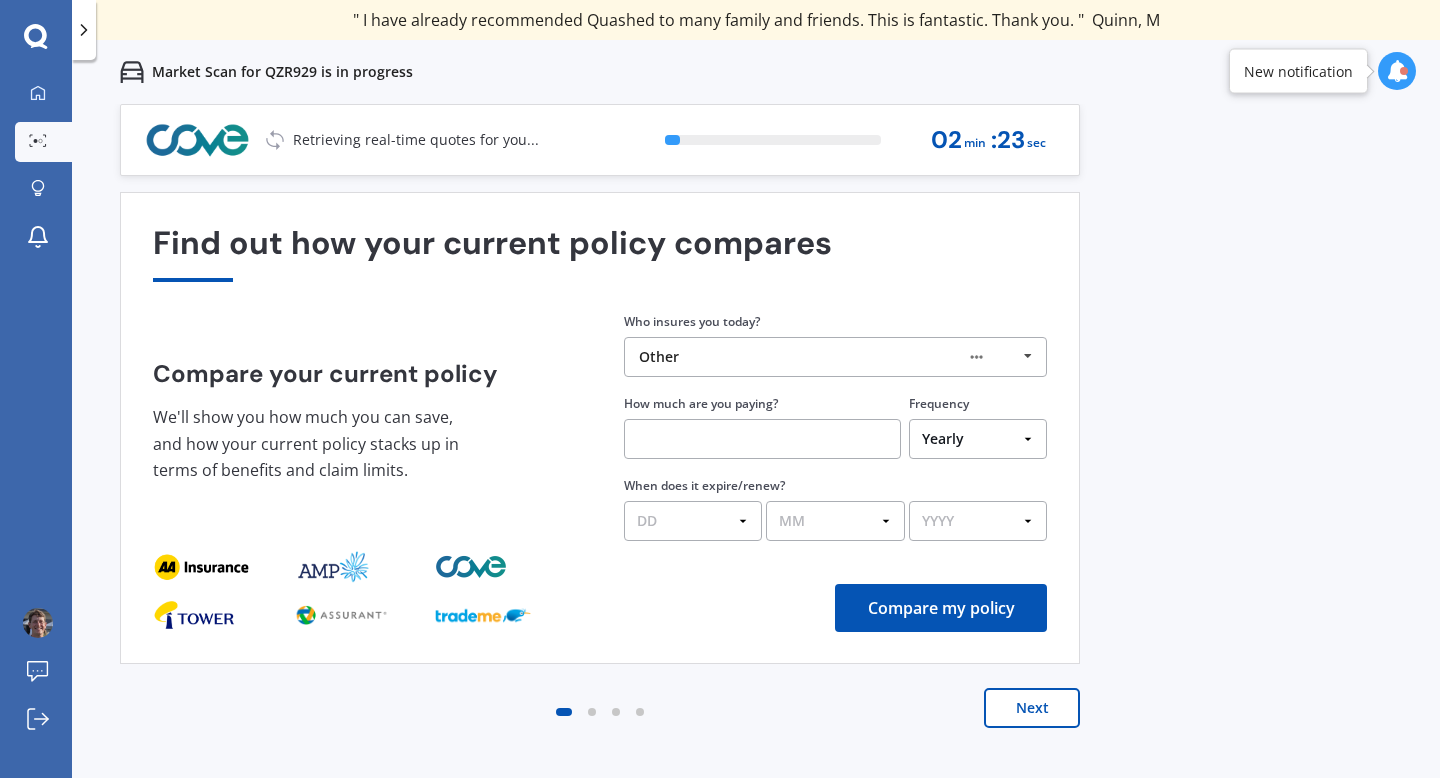 click at bounding box center (762, 439) 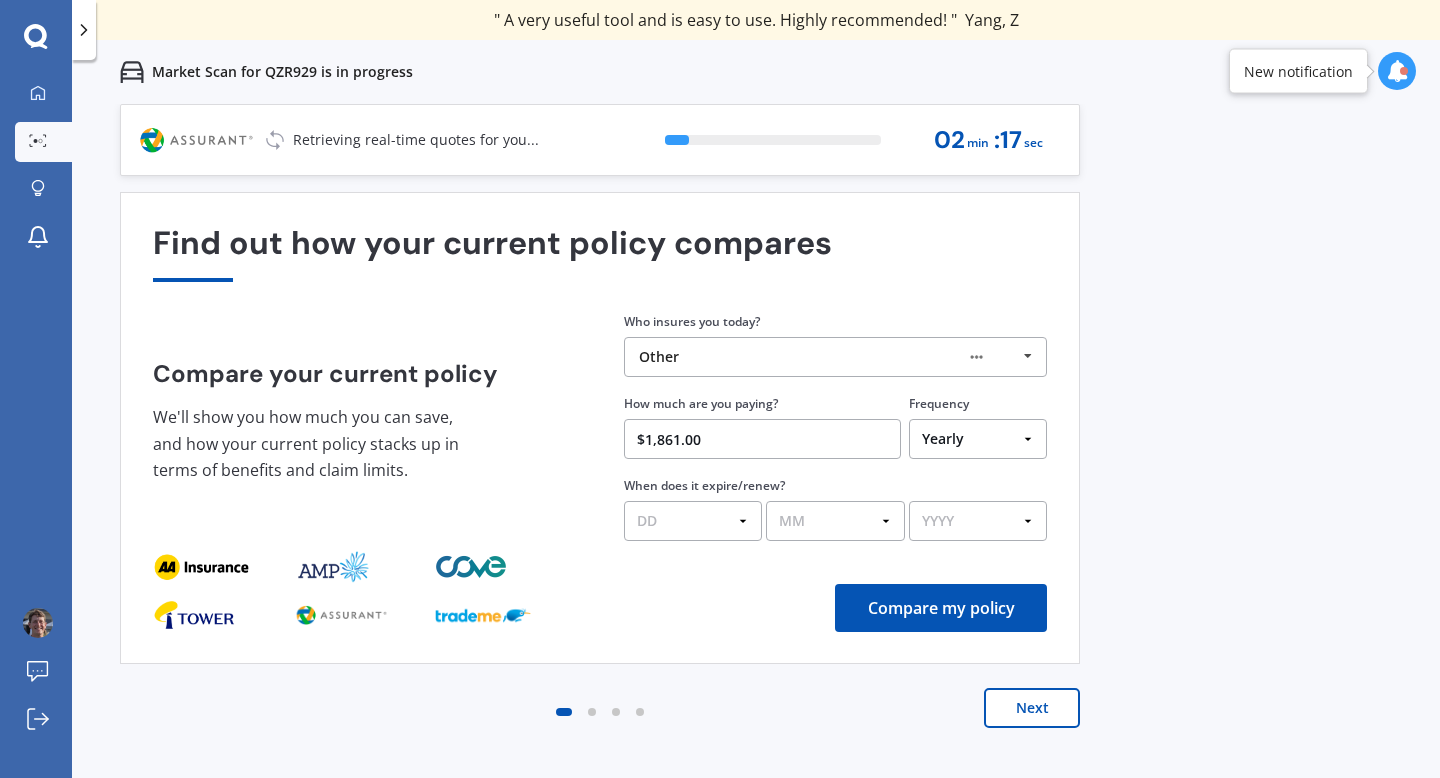 click on "$1,861.00" at bounding box center (762, 439) 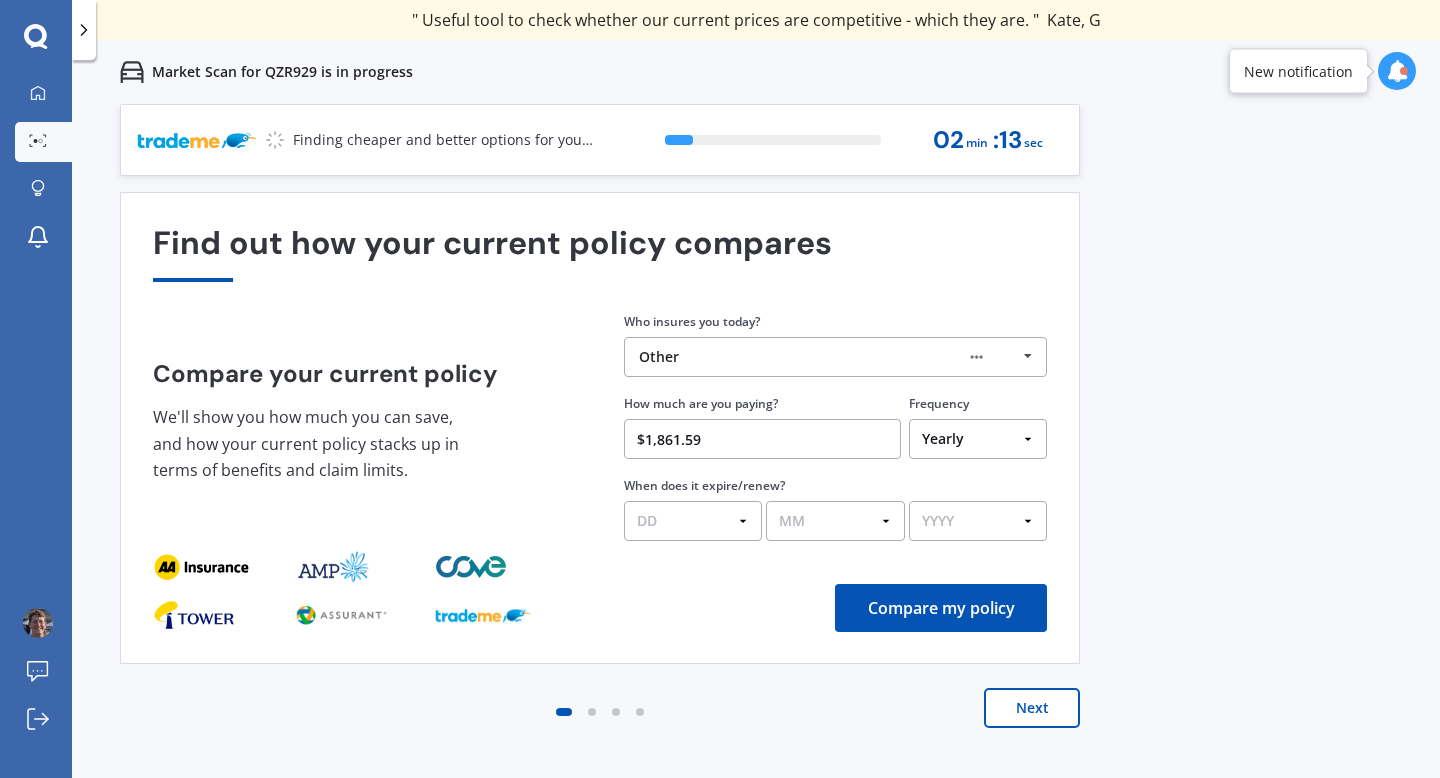 type on "$1,861.59" 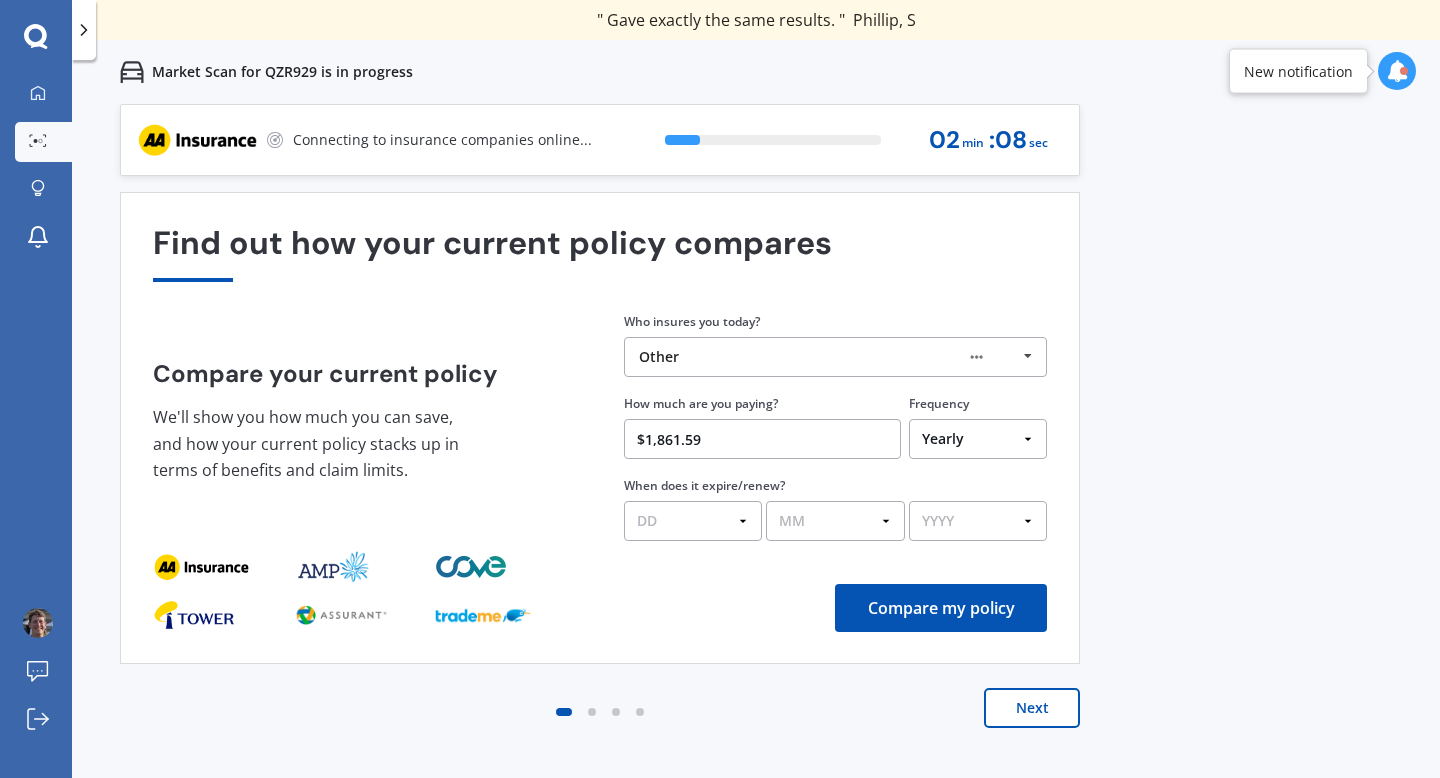 click on "DD 01 02 03 04 05 06 07 08 09 10 11 12 13 14 15 16 17 18 19 20 21 22 23 24 25 26 27 28 29 30 31" at bounding box center (693, 521) 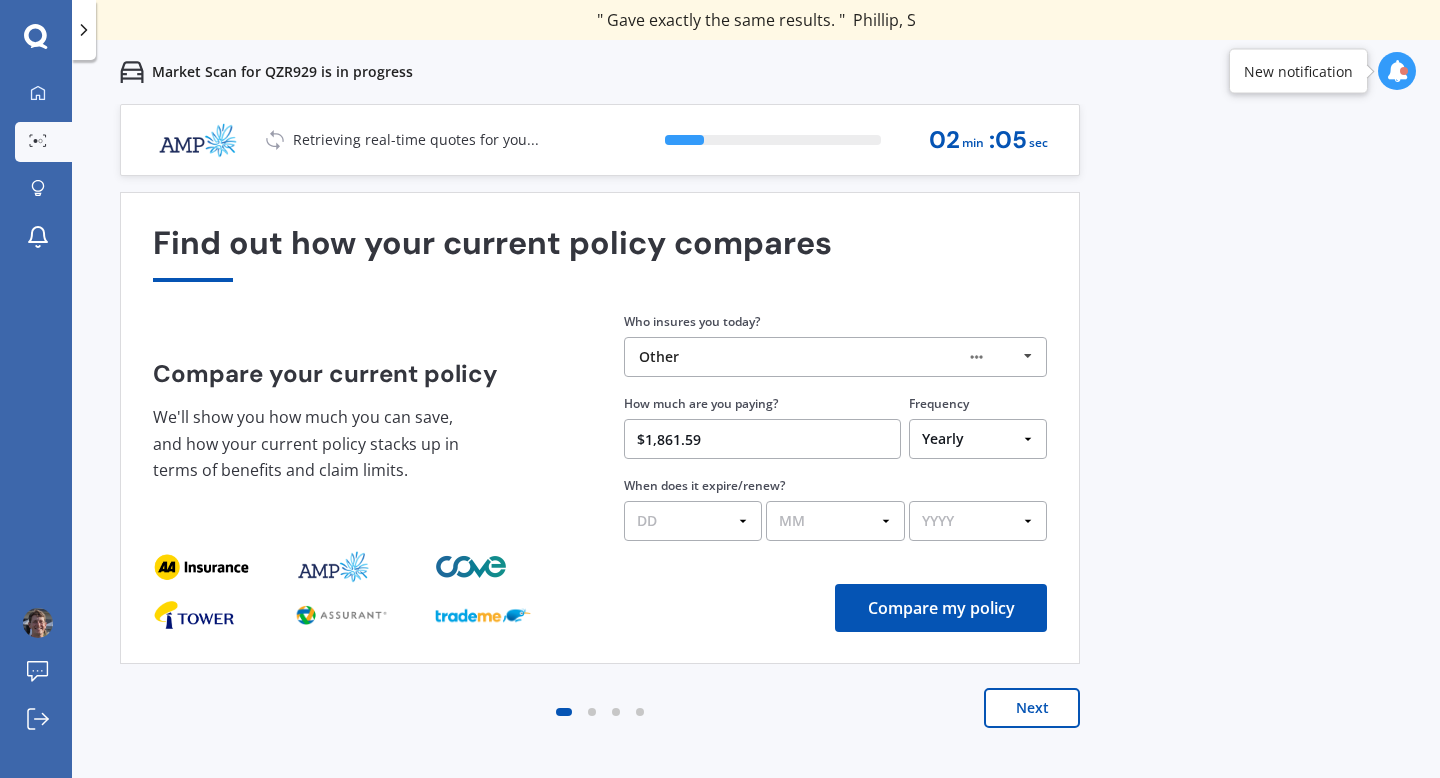 select on "10" 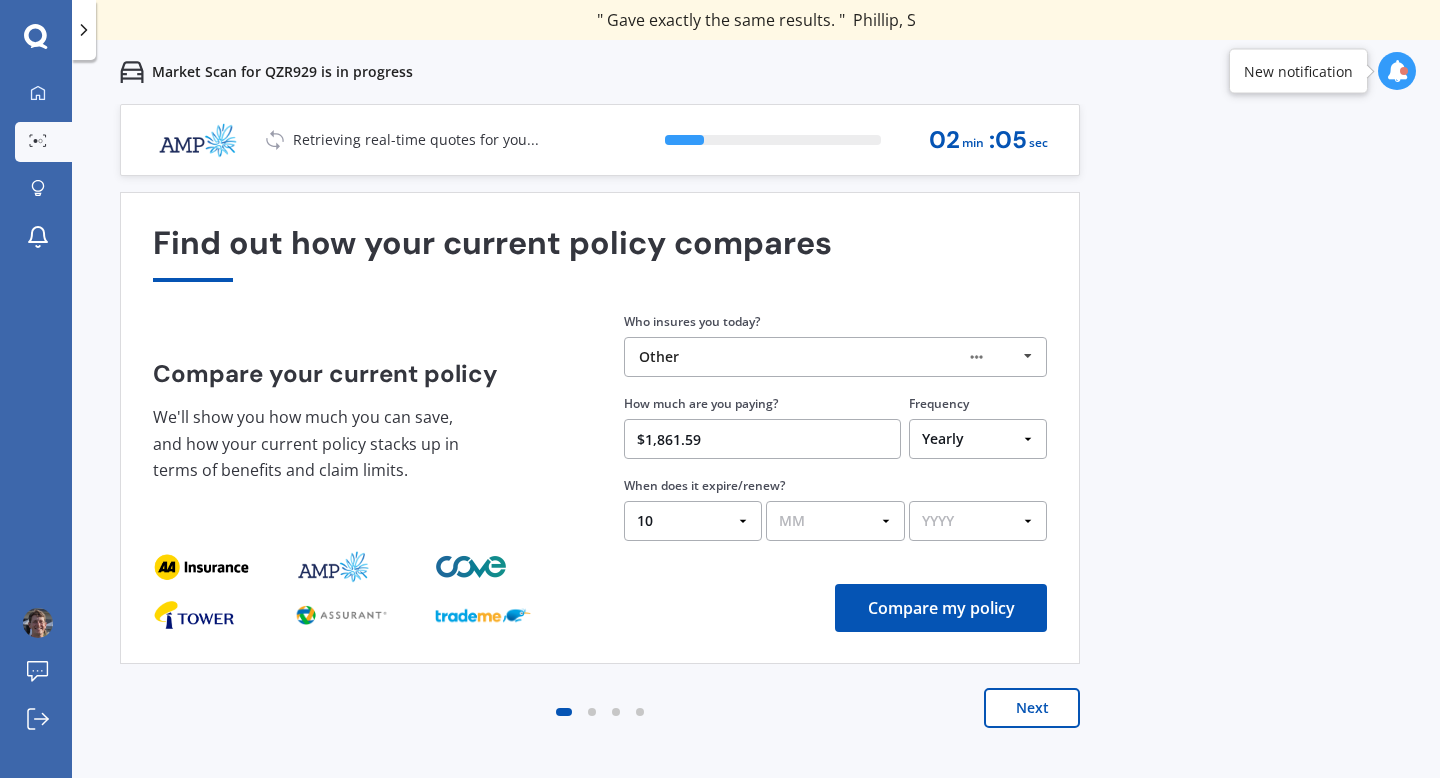 click on "MM 01 02 03 04 05 06 07 08 09 10 11 12" at bounding box center [835, 521] 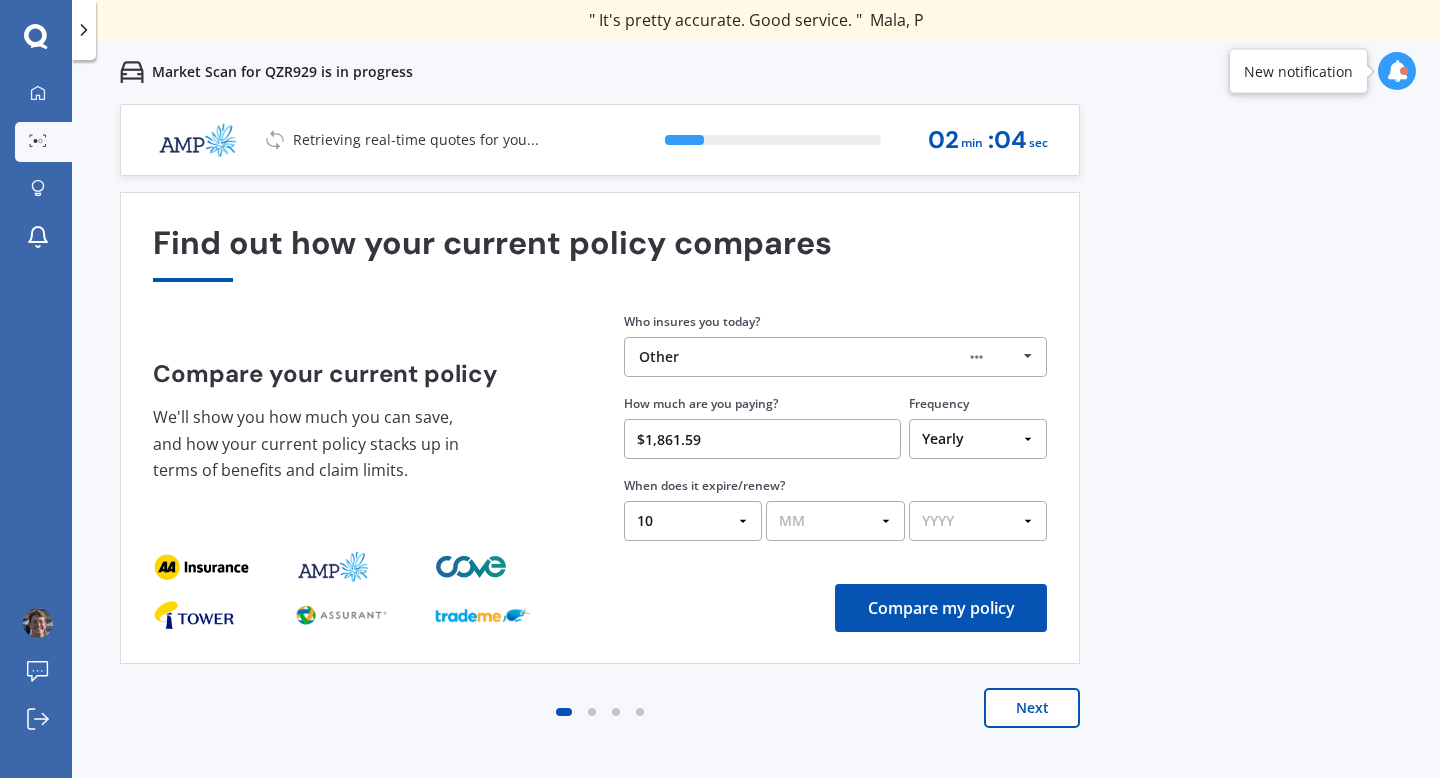 select on "07" 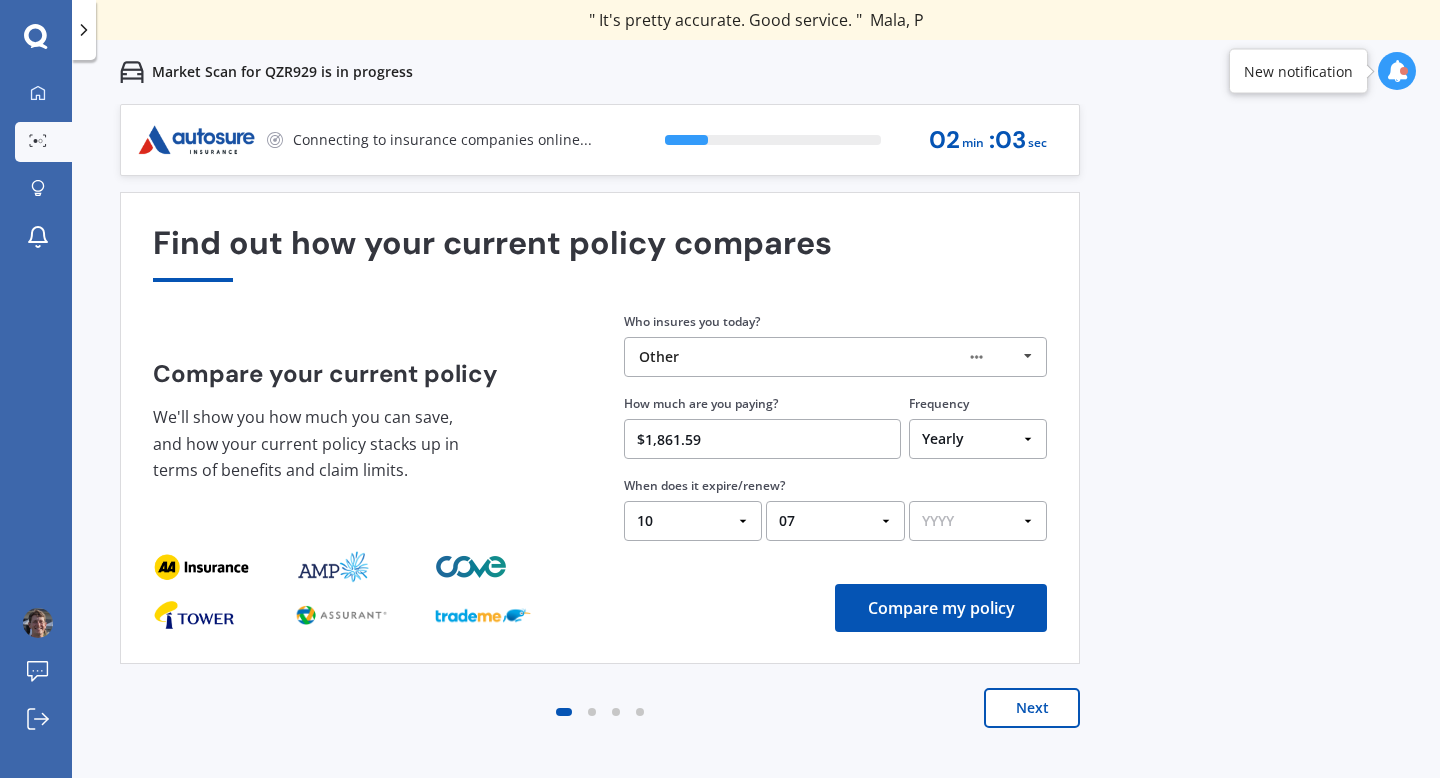 click on "YYYY 2026 2025 2024" at bounding box center [978, 521] 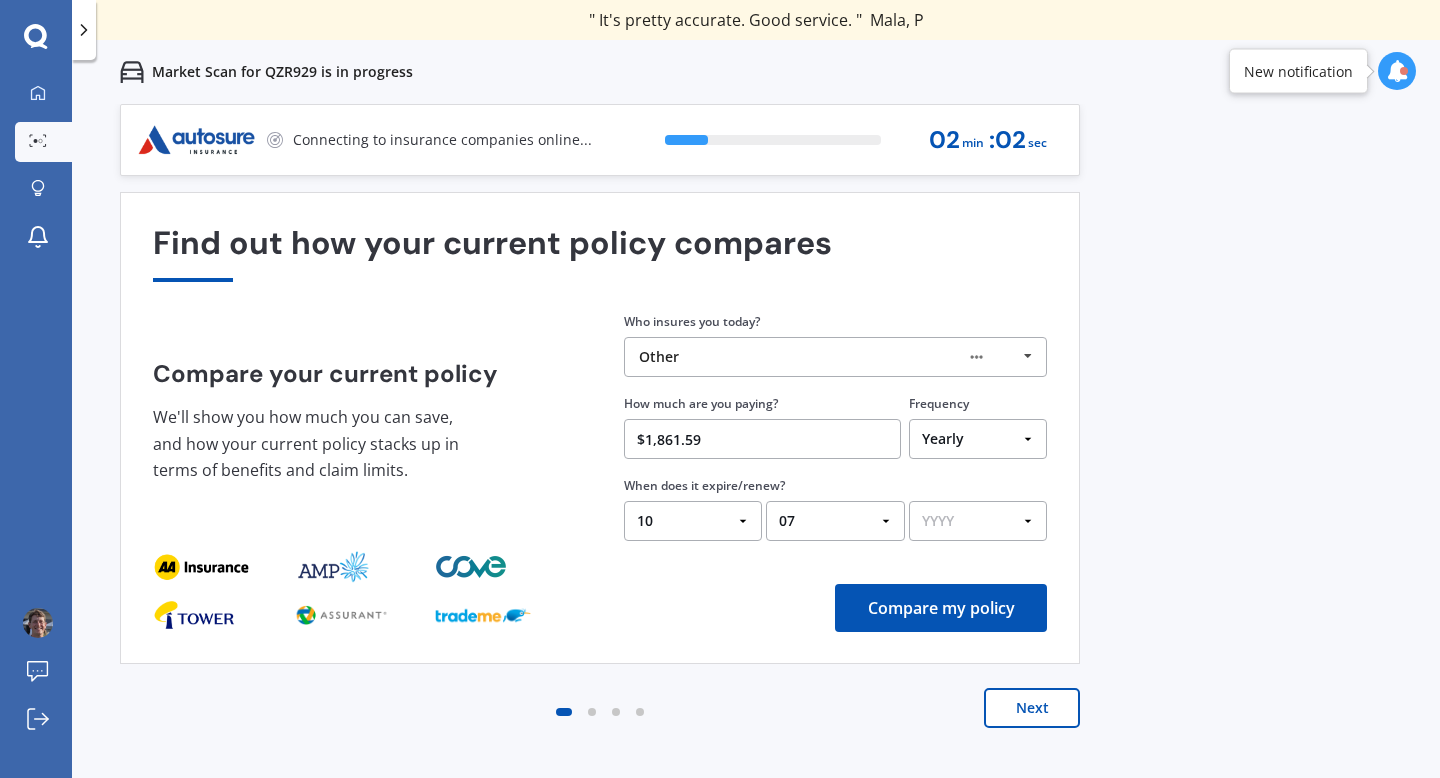 select on "2025" 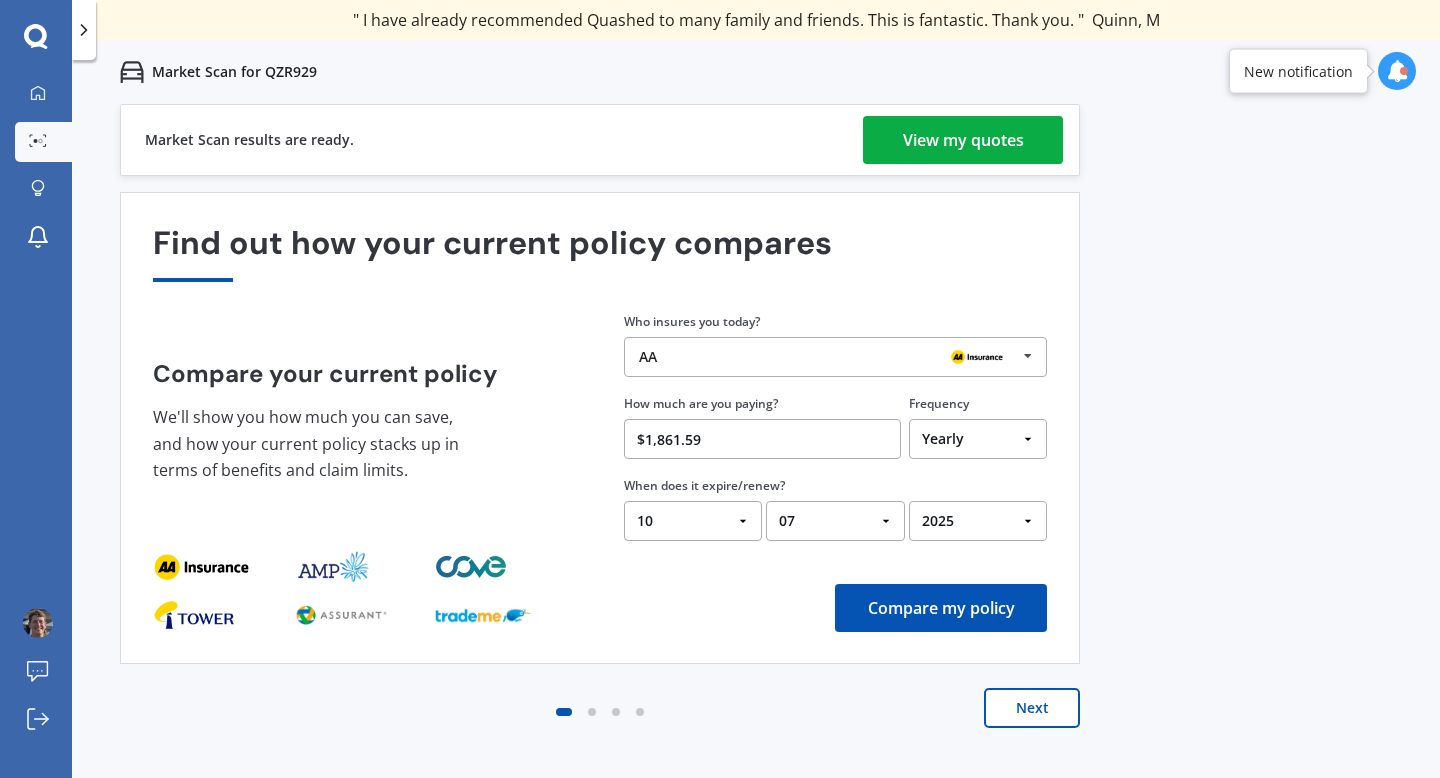 click on "View my quotes" at bounding box center [963, 140] 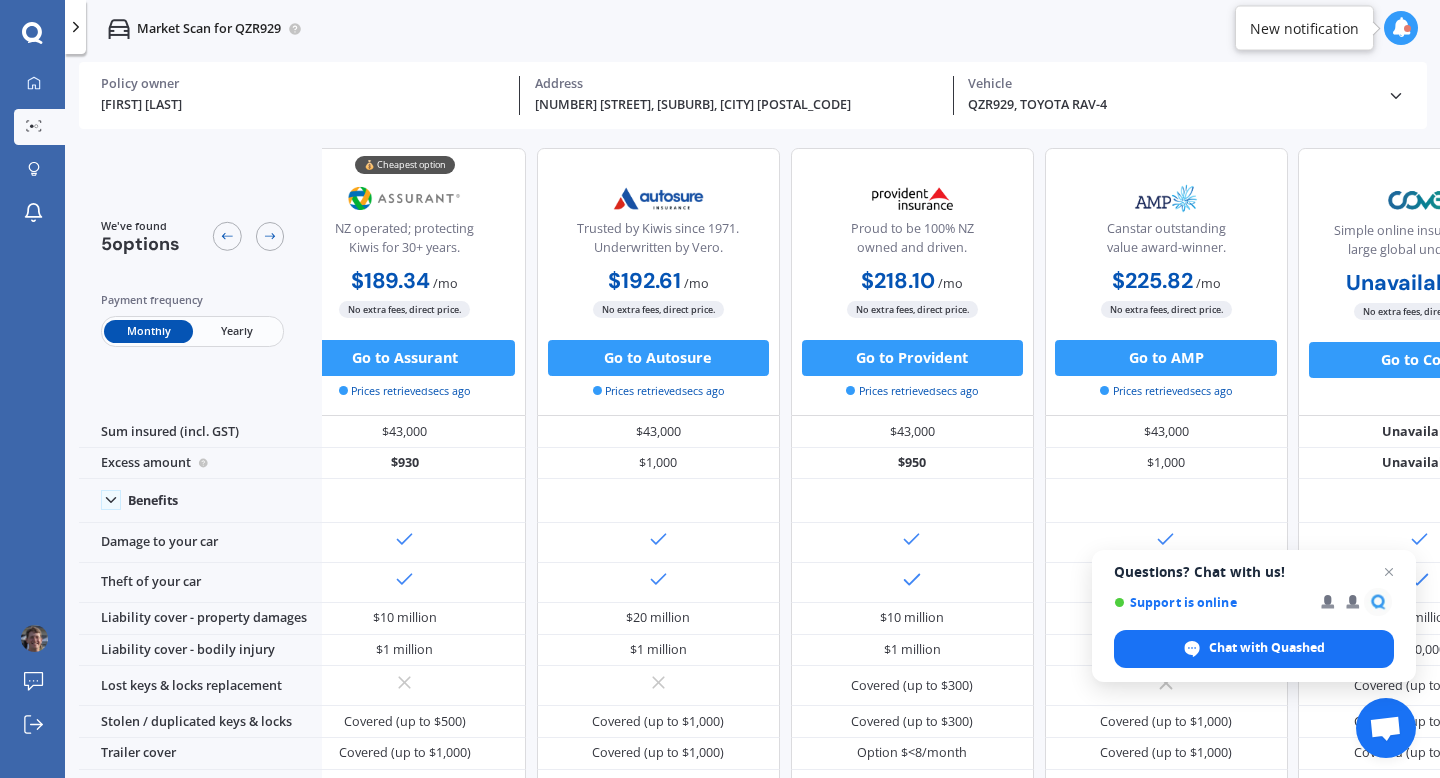 scroll, scrollTop: 0, scrollLeft: 165, axis: horizontal 